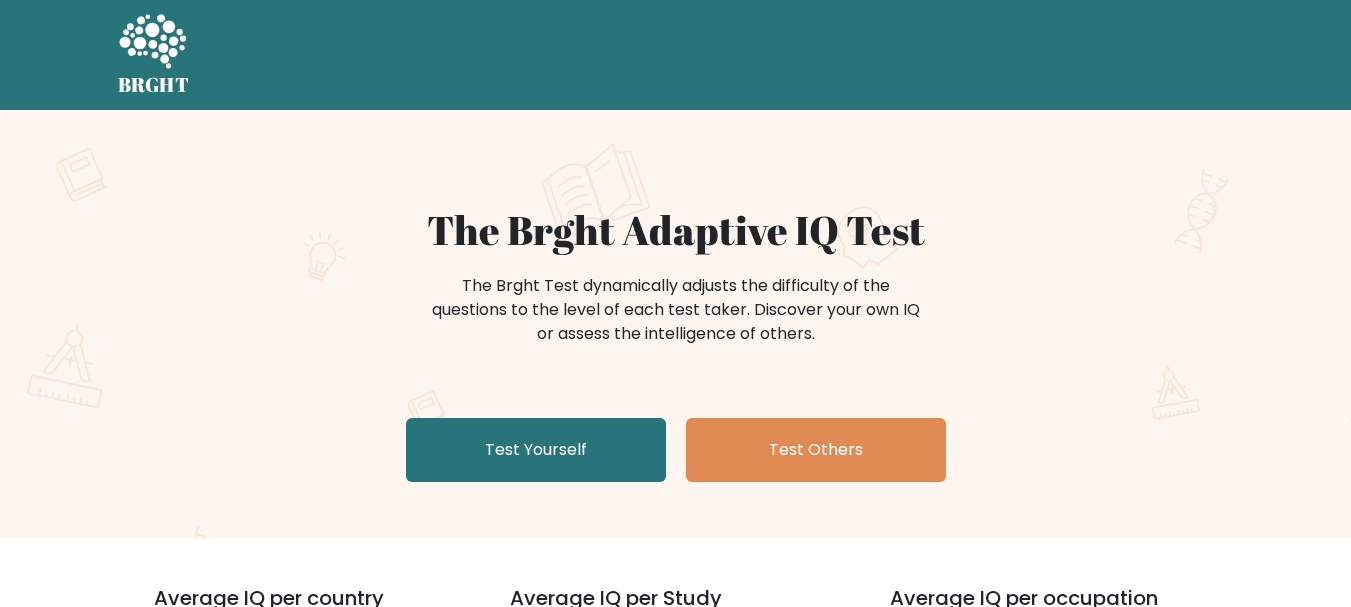 scroll, scrollTop: 0, scrollLeft: 0, axis: both 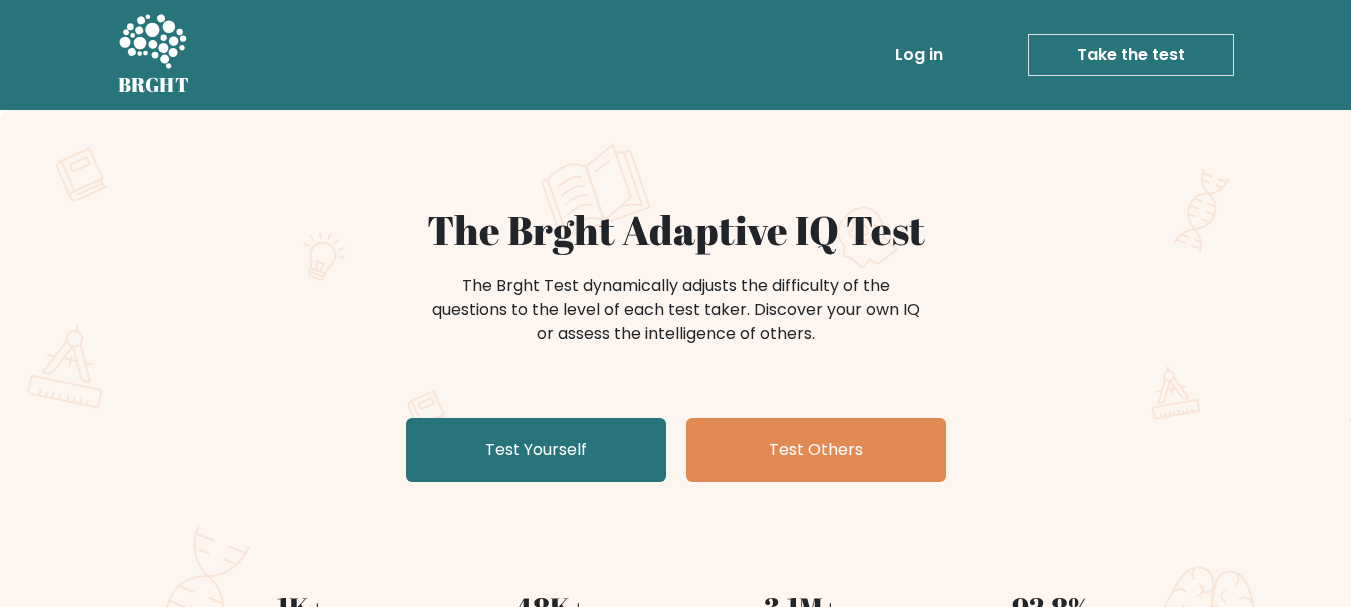click on "The Brght Adaptive IQ Test
The Brght Test dynamically adjusts the difficulty of the questions to the level of each test taker. Discover your own IQ or assess the intelligence of others.
Test Yourself
Test Others" at bounding box center [676, 348] 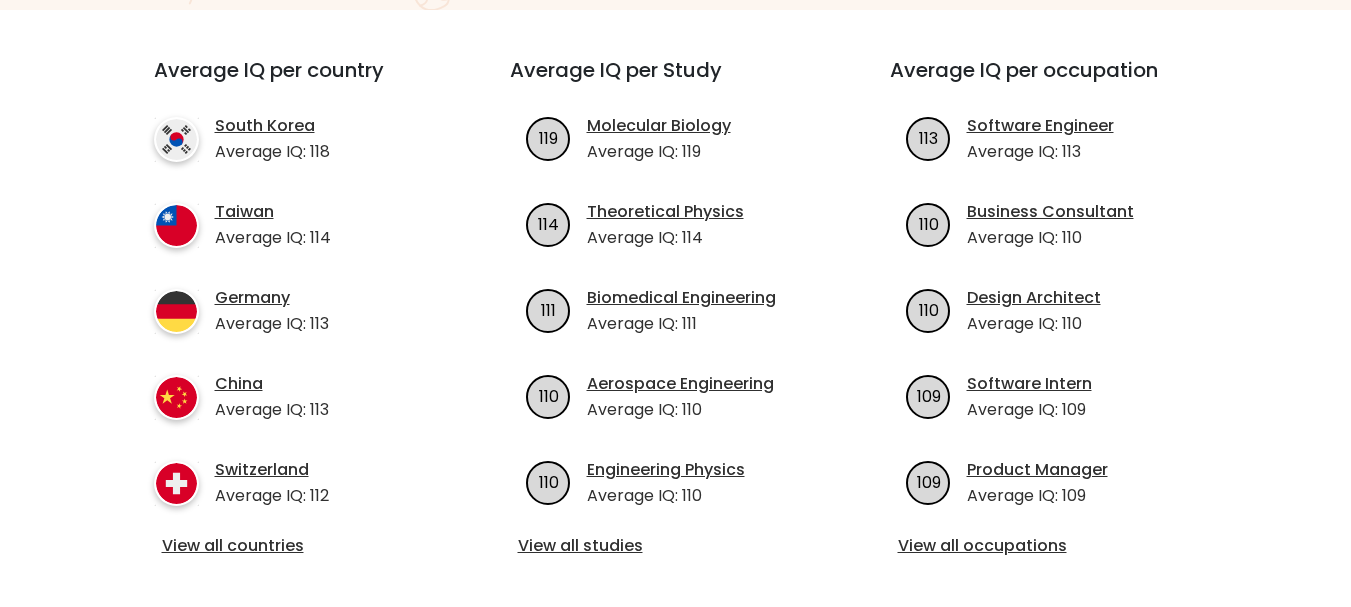 scroll, scrollTop: 700, scrollLeft: 0, axis: vertical 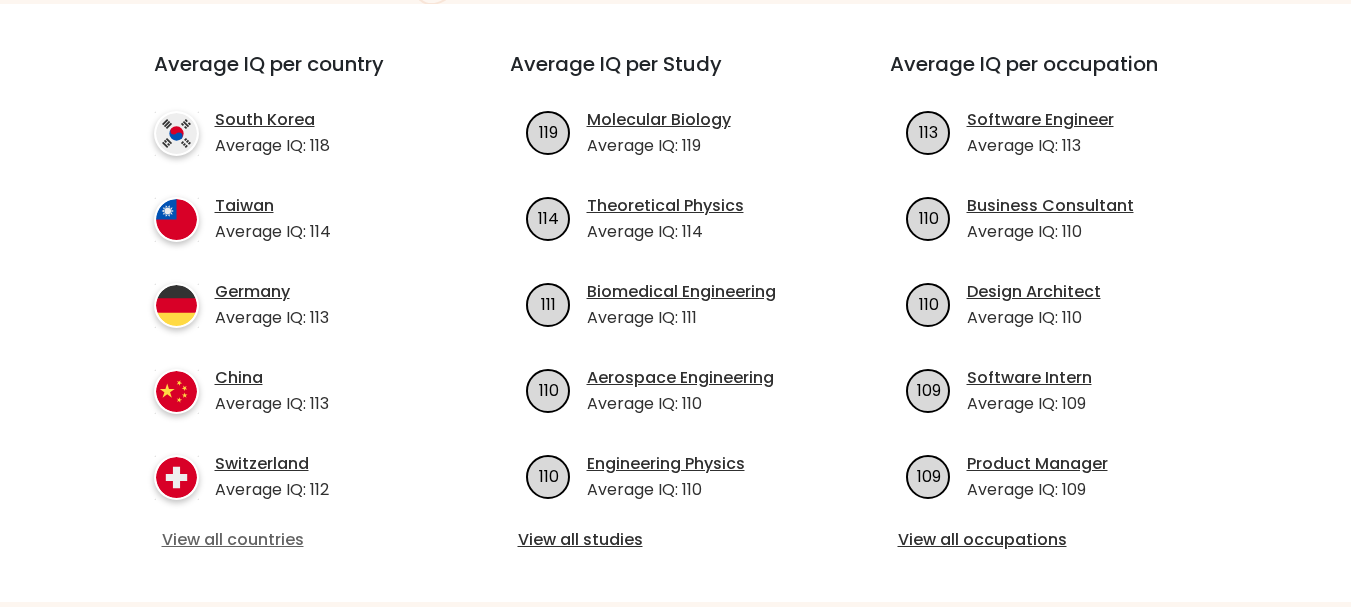 click on "View all countries" at bounding box center (296, 540) 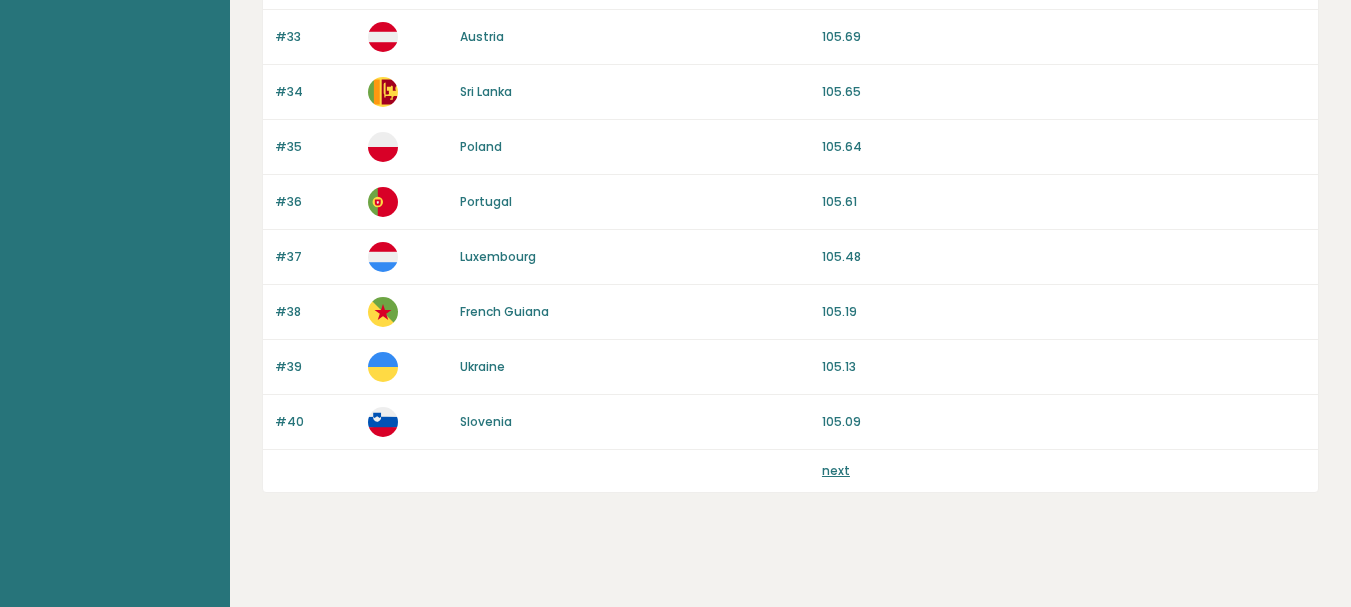 scroll, scrollTop: 1990, scrollLeft: 0, axis: vertical 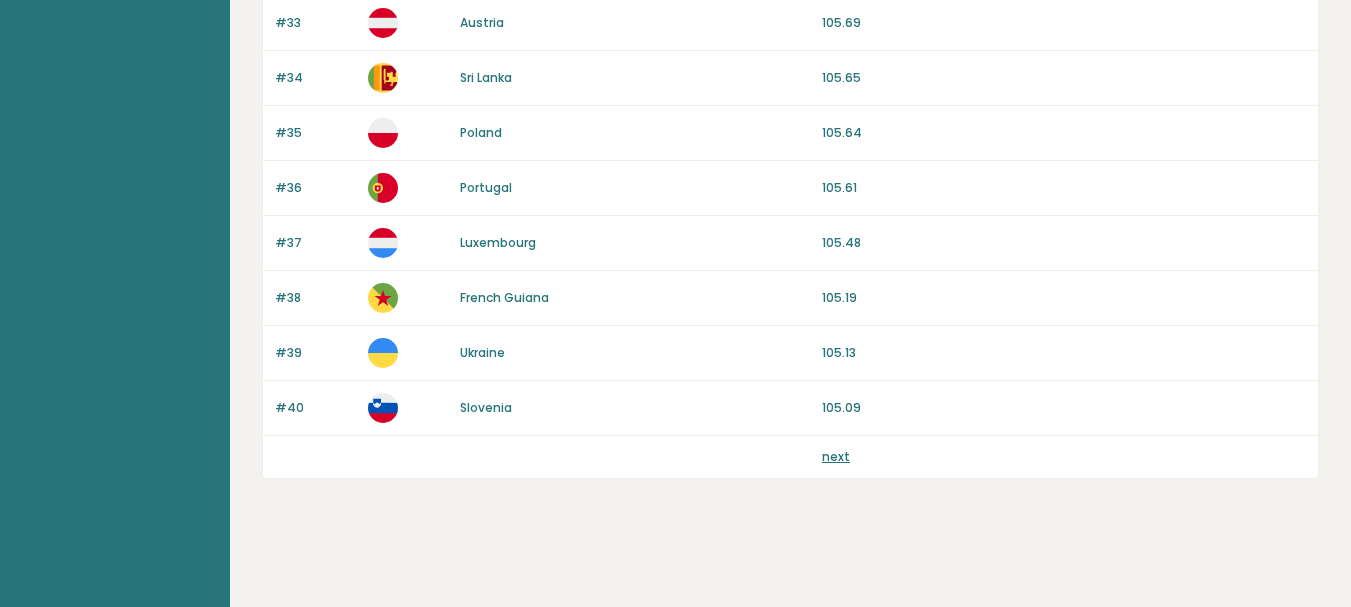 click on "next" at bounding box center (790, 457) 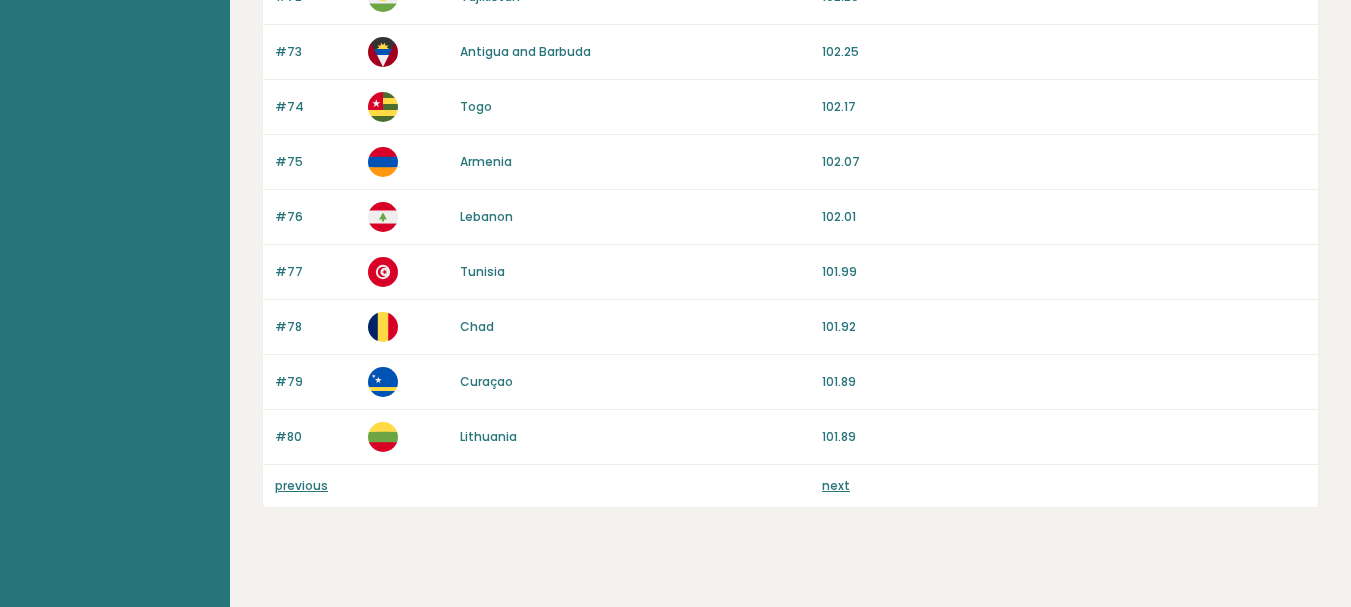 scroll, scrollTop: 1990, scrollLeft: 0, axis: vertical 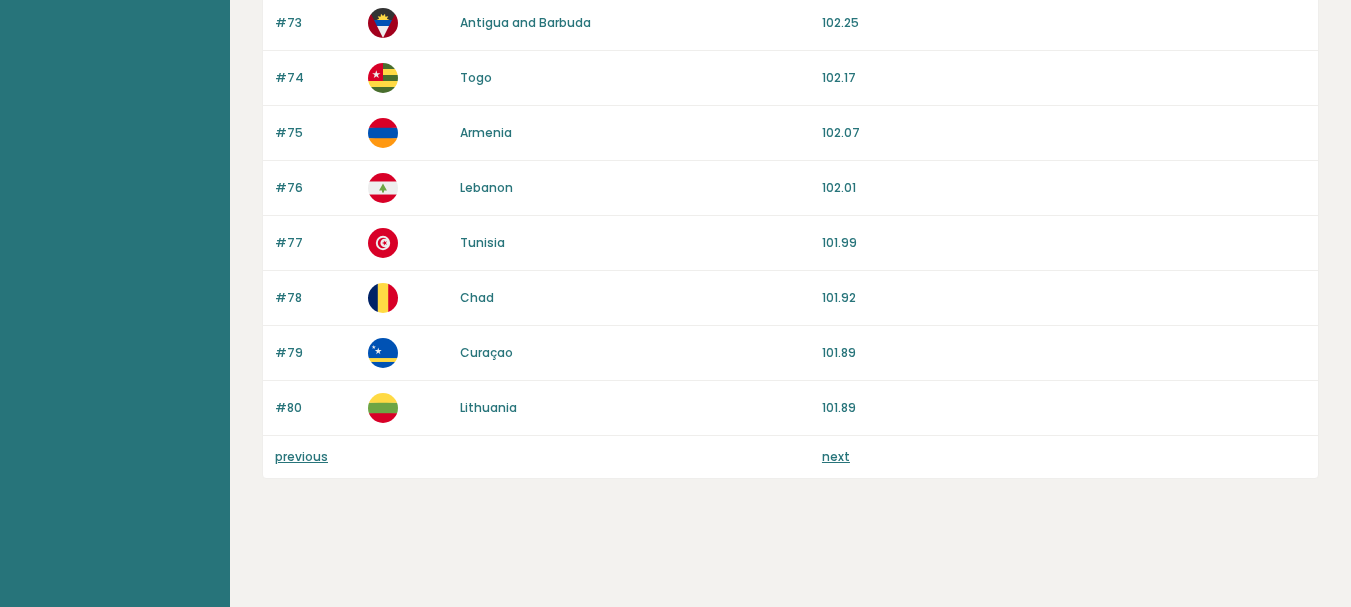 click on "next" at bounding box center [1064, 457] 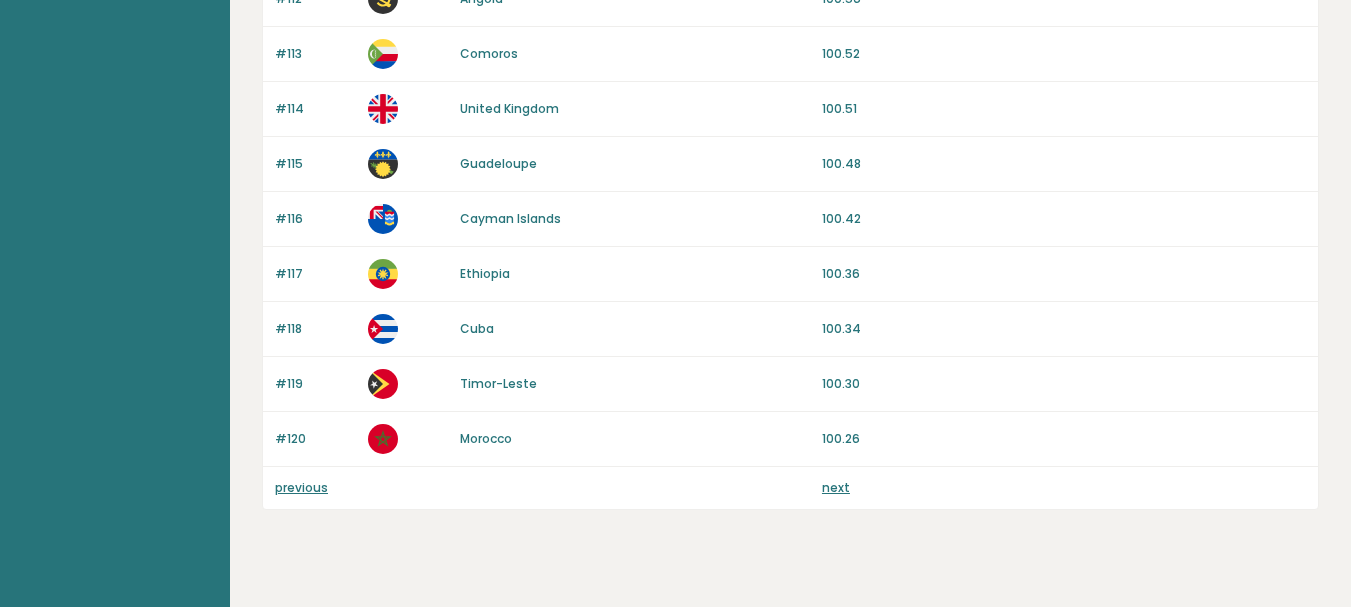 scroll, scrollTop: 1990, scrollLeft: 0, axis: vertical 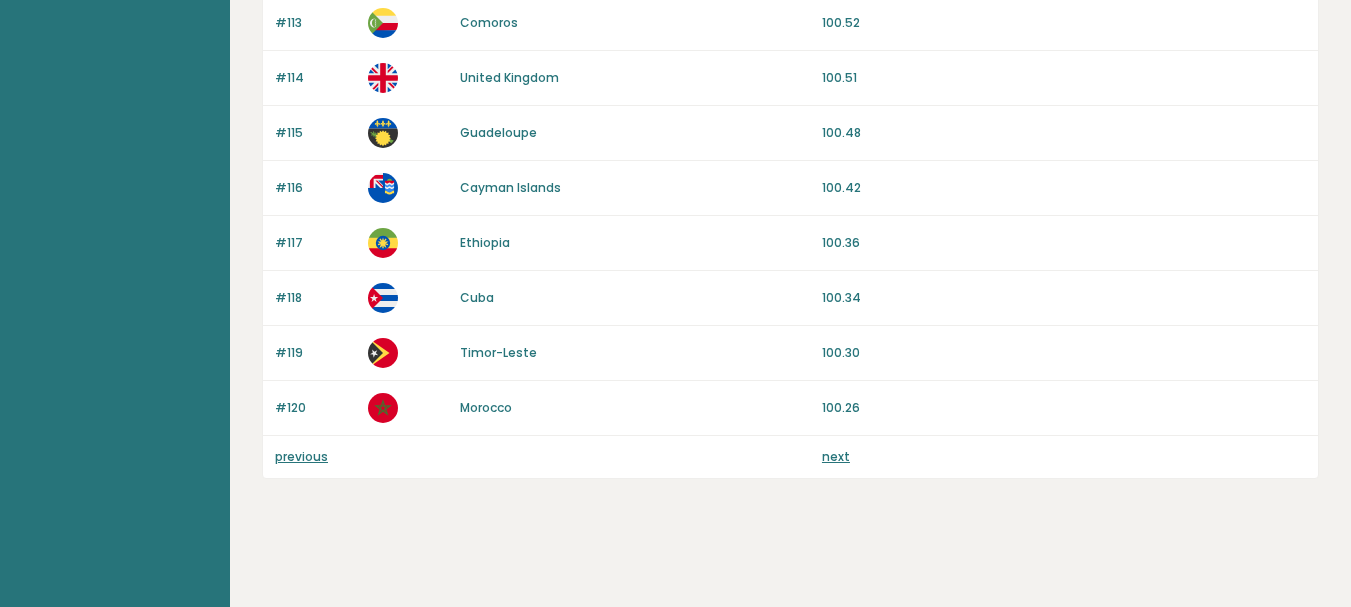 click on "next" at bounding box center [836, 456] 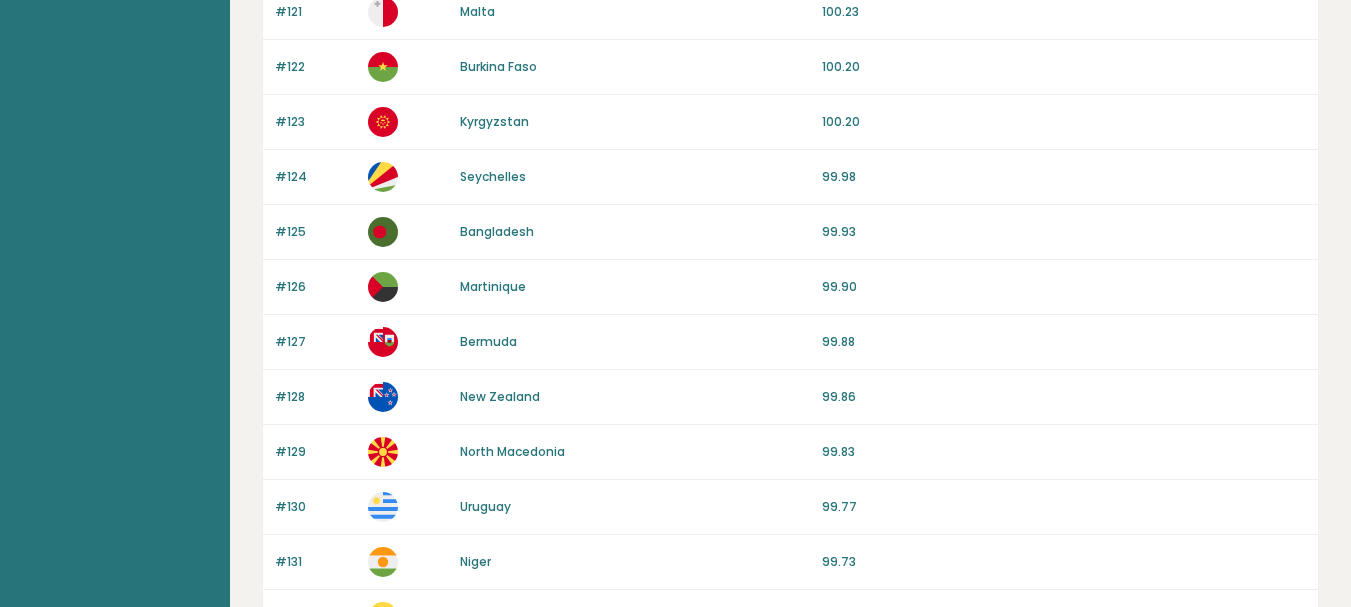 scroll, scrollTop: 0, scrollLeft: 0, axis: both 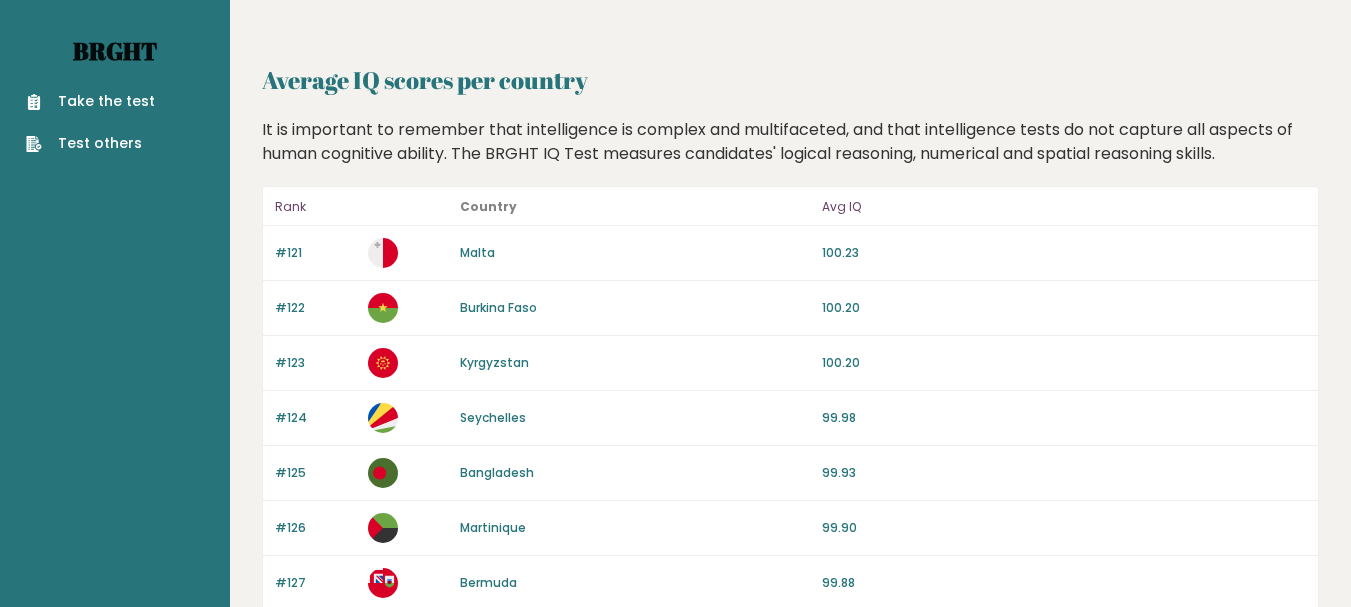click on "Brght" at bounding box center [115, 51] 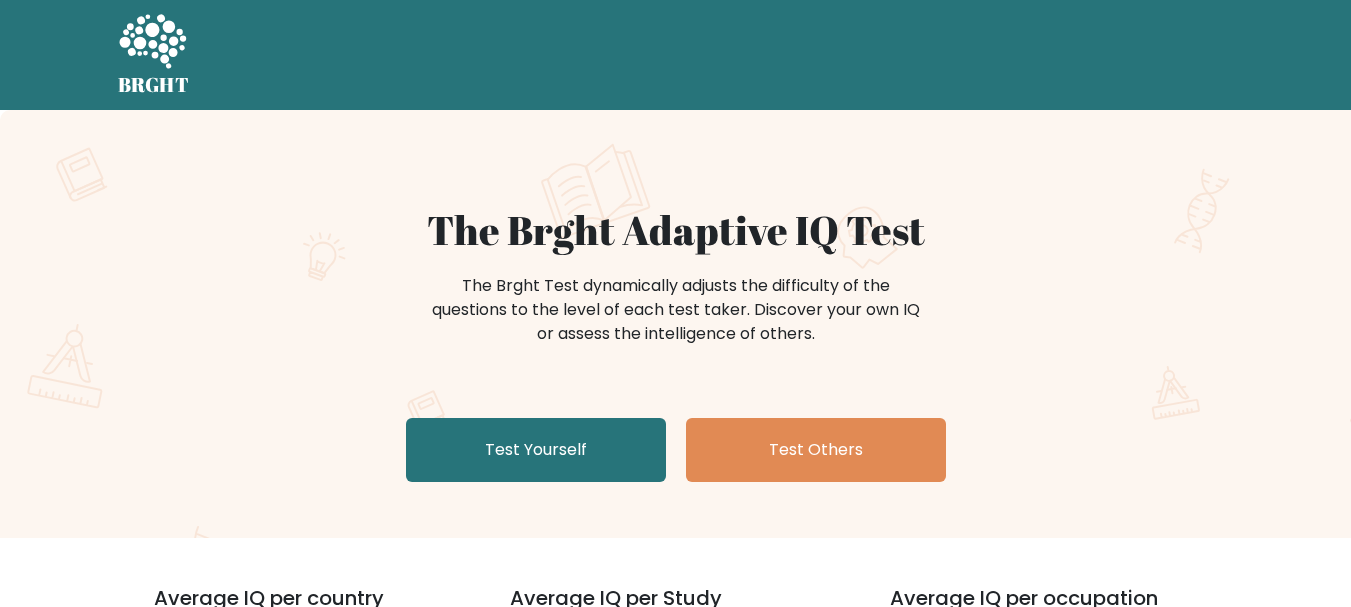 scroll, scrollTop: 0, scrollLeft: 0, axis: both 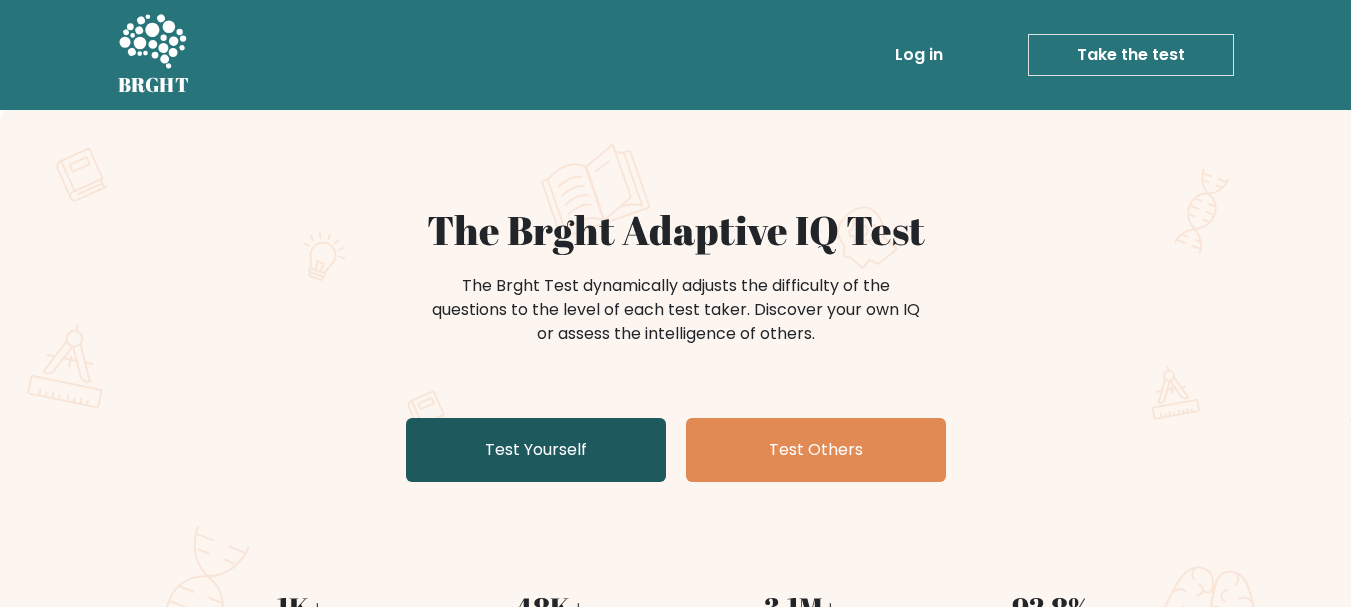 click on "Test Yourself" at bounding box center (536, 450) 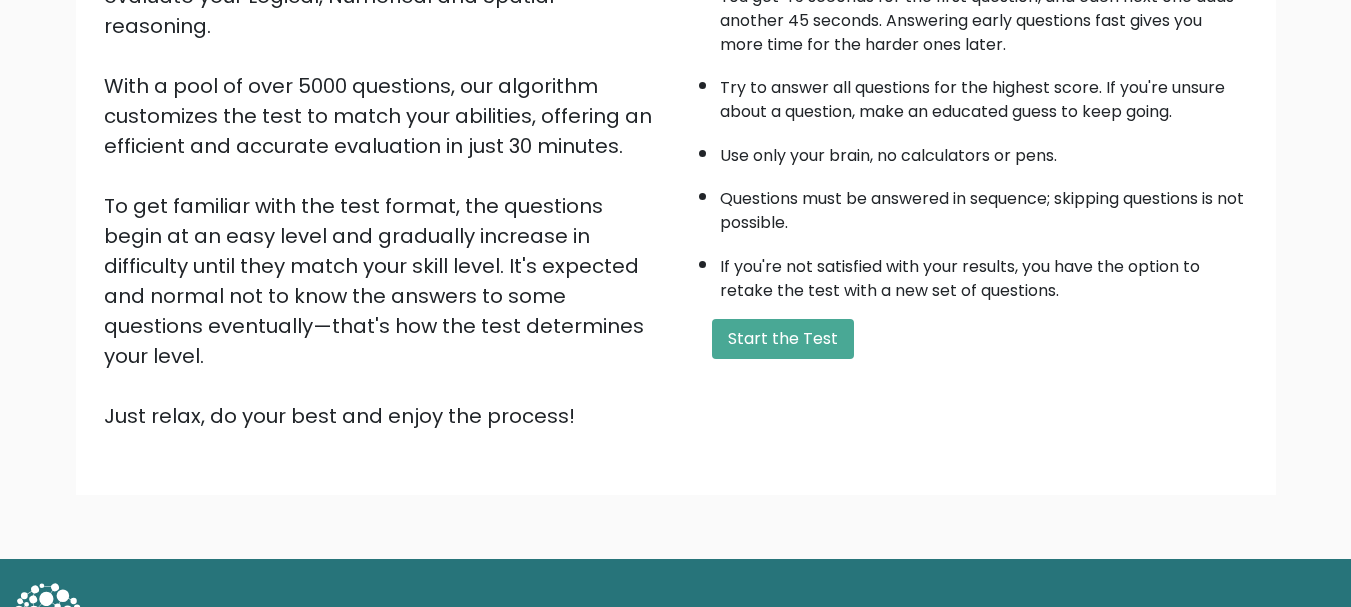 scroll, scrollTop: 309, scrollLeft: 0, axis: vertical 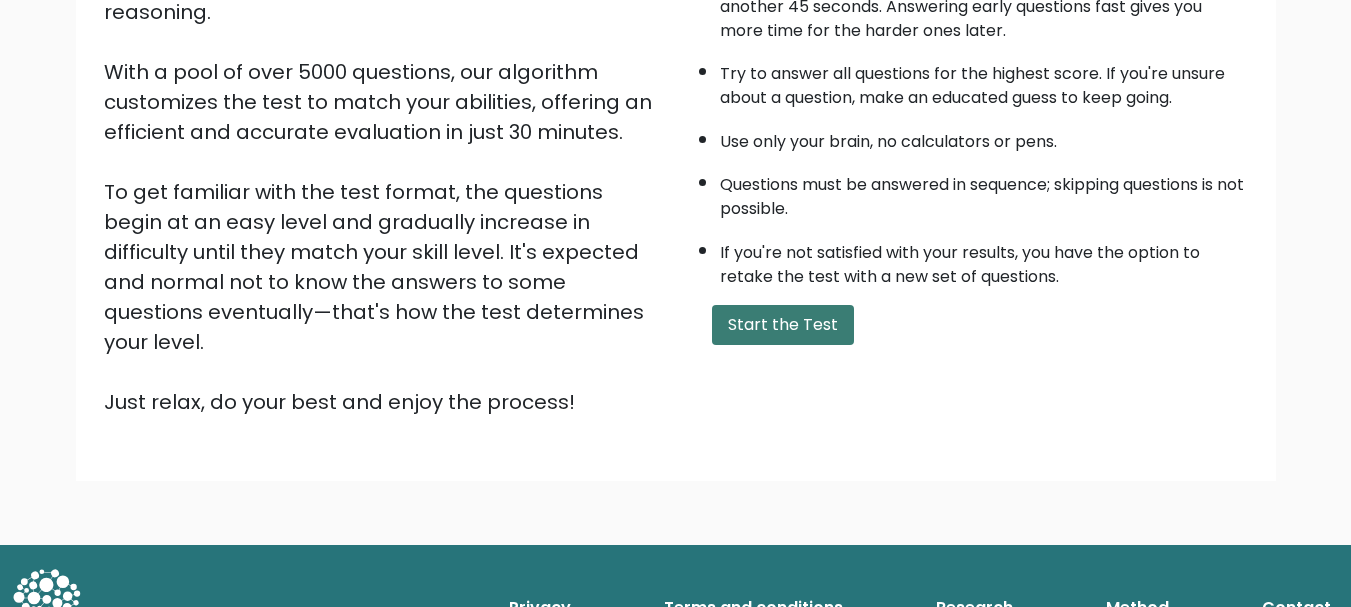 click on "Start the Test" at bounding box center (783, 325) 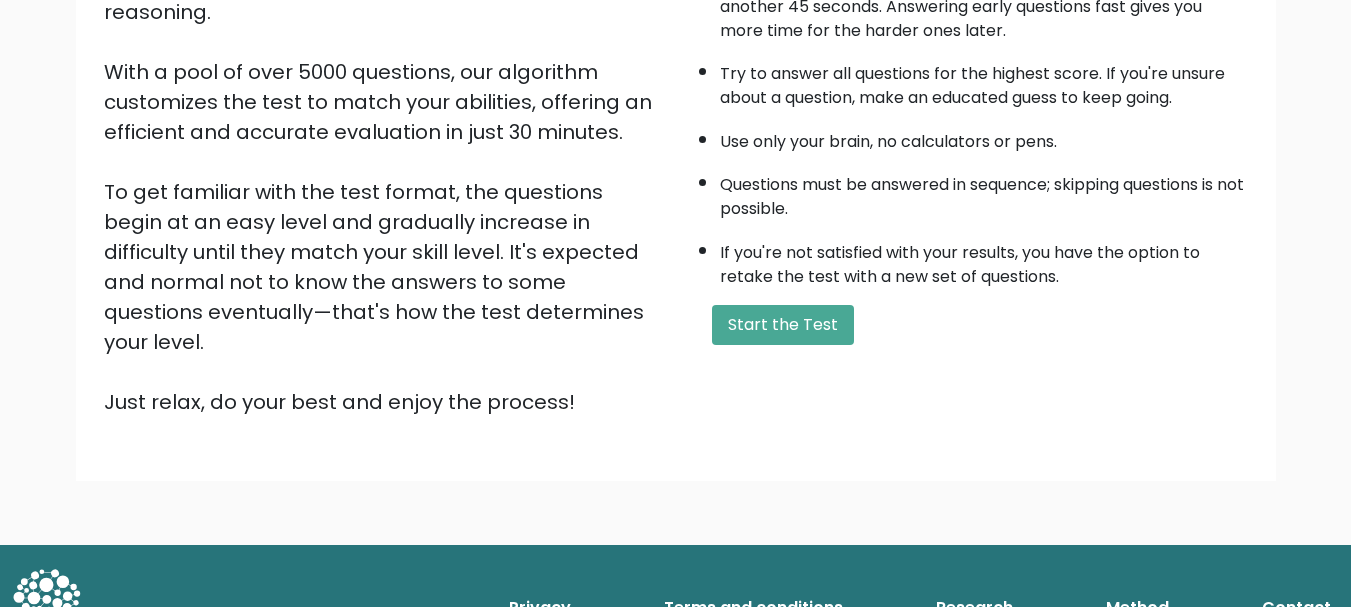 scroll, scrollTop: 0, scrollLeft: 0, axis: both 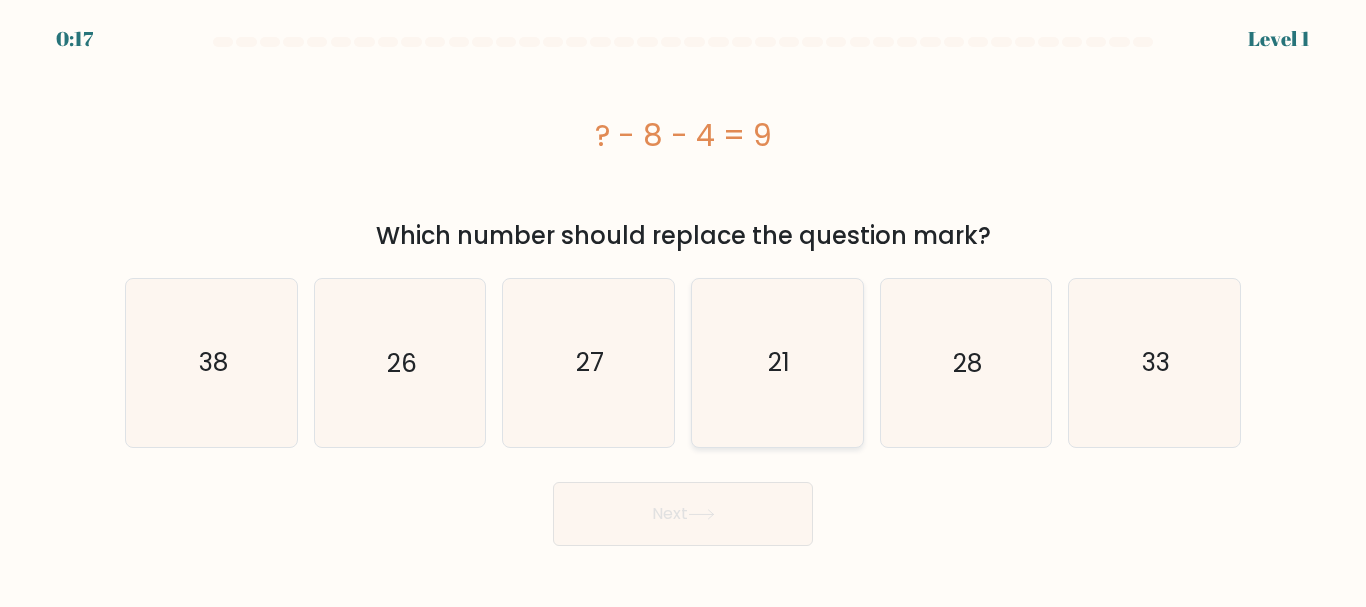 click on "21" at bounding box center [777, 362] 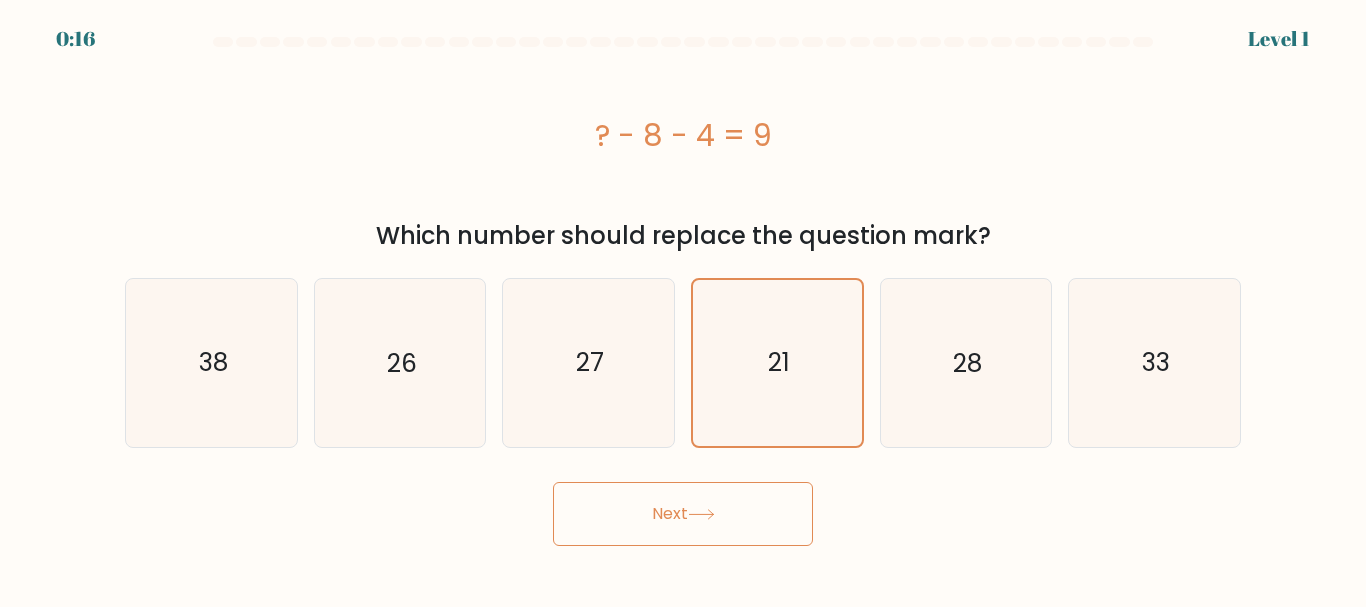 click at bounding box center [701, 514] 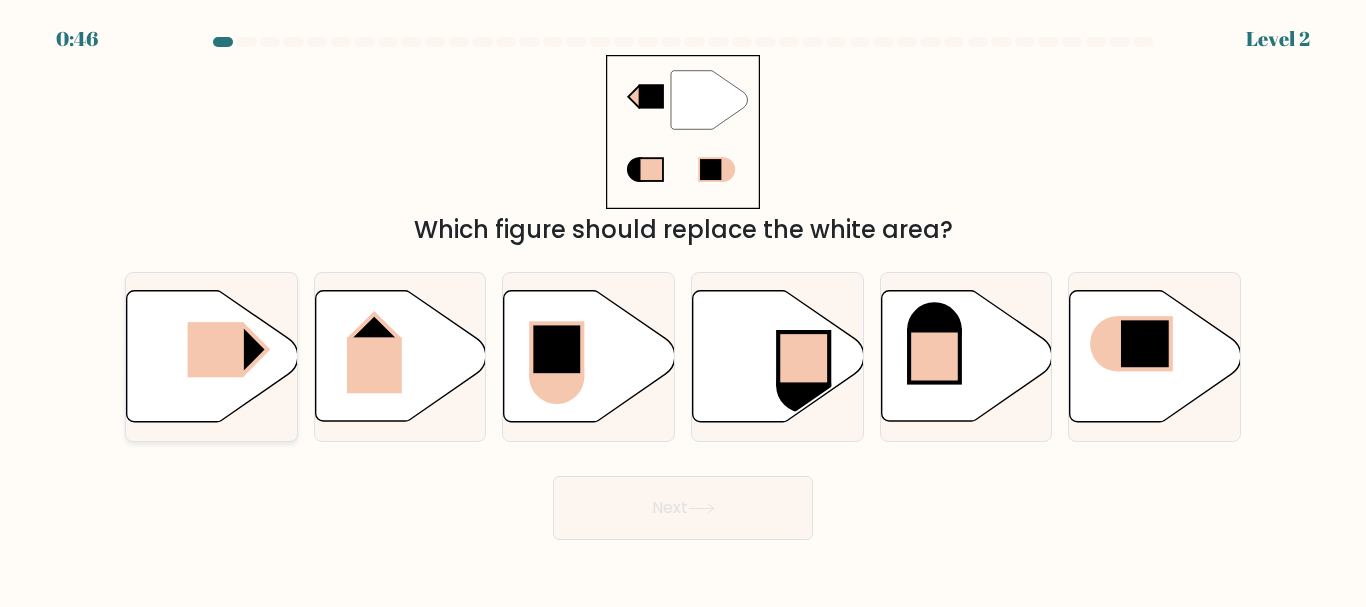 click at bounding box center [215, 349] 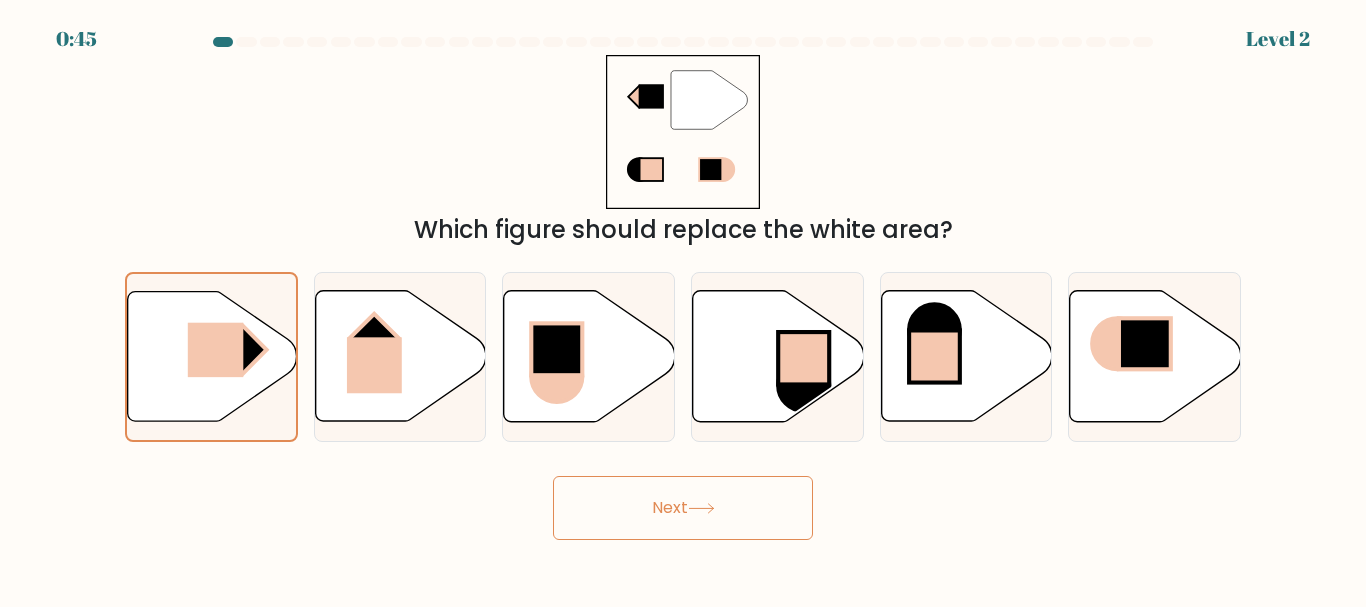 click on "Next" at bounding box center [683, 508] 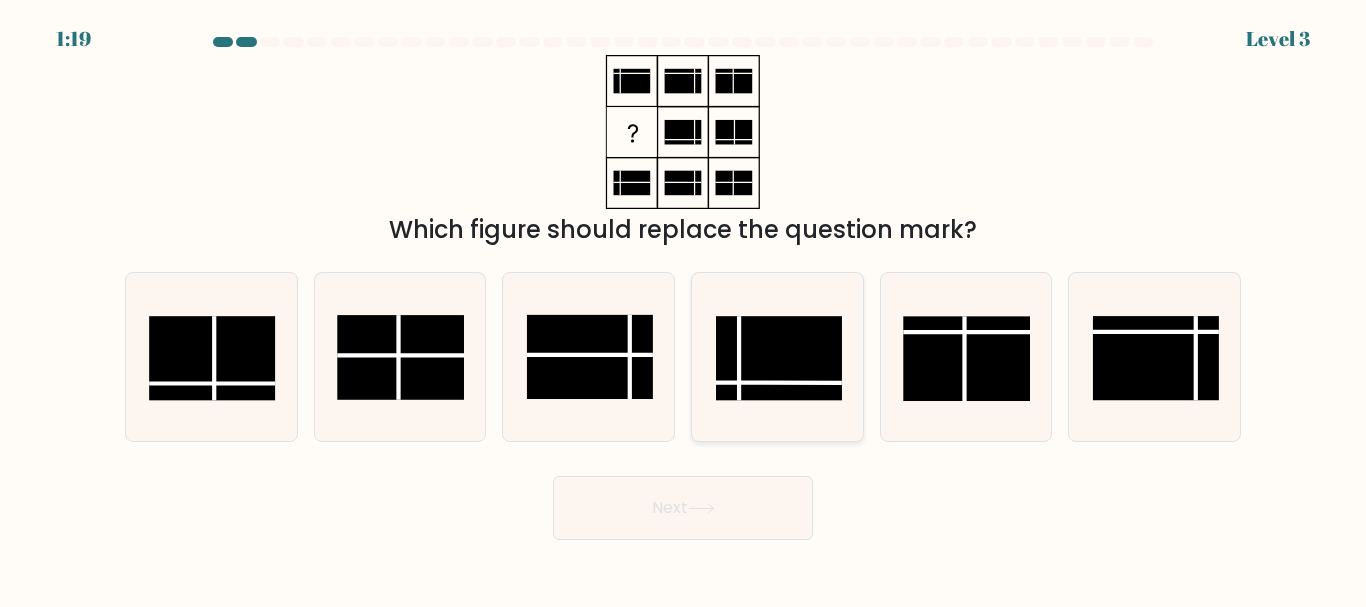 click at bounding box center [779, 359] 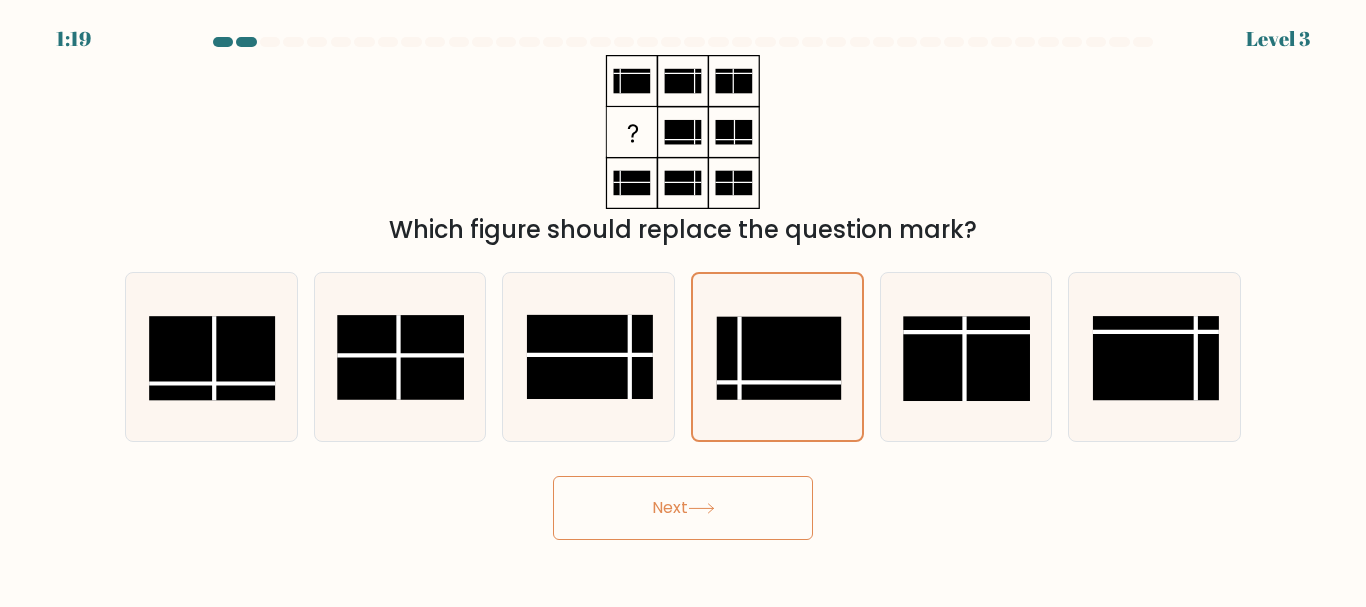 click on "Next" at bounding box center [683, 508] 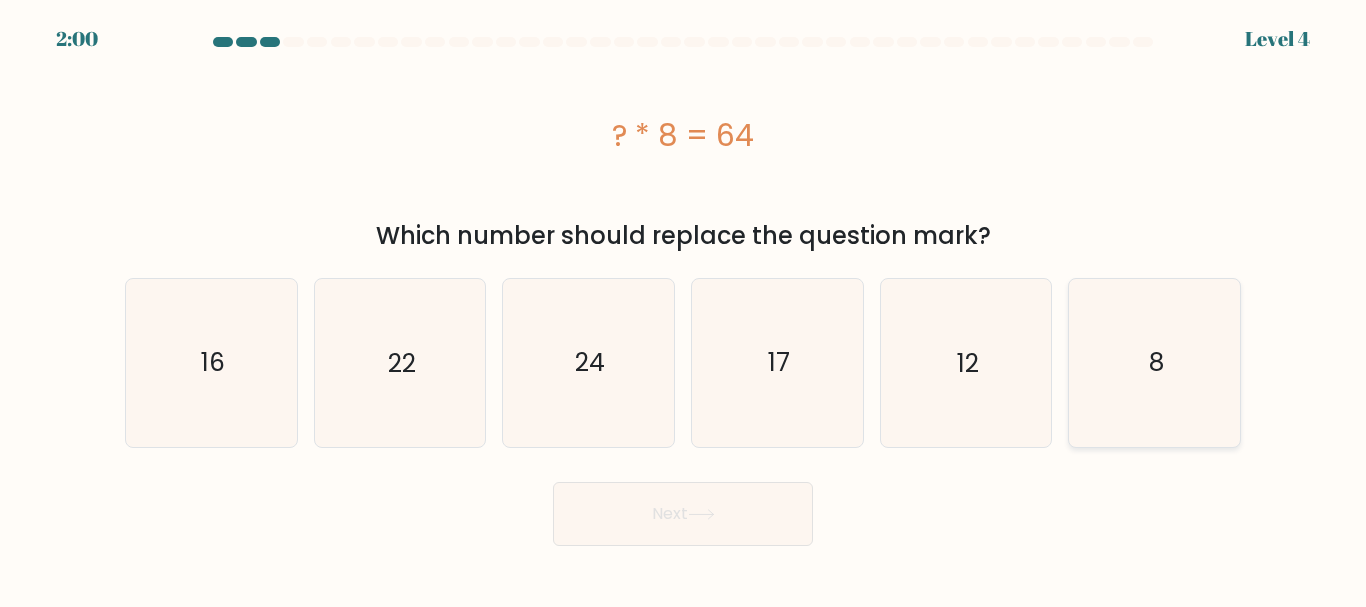 click on "8" at bounding box center [1154, 362] 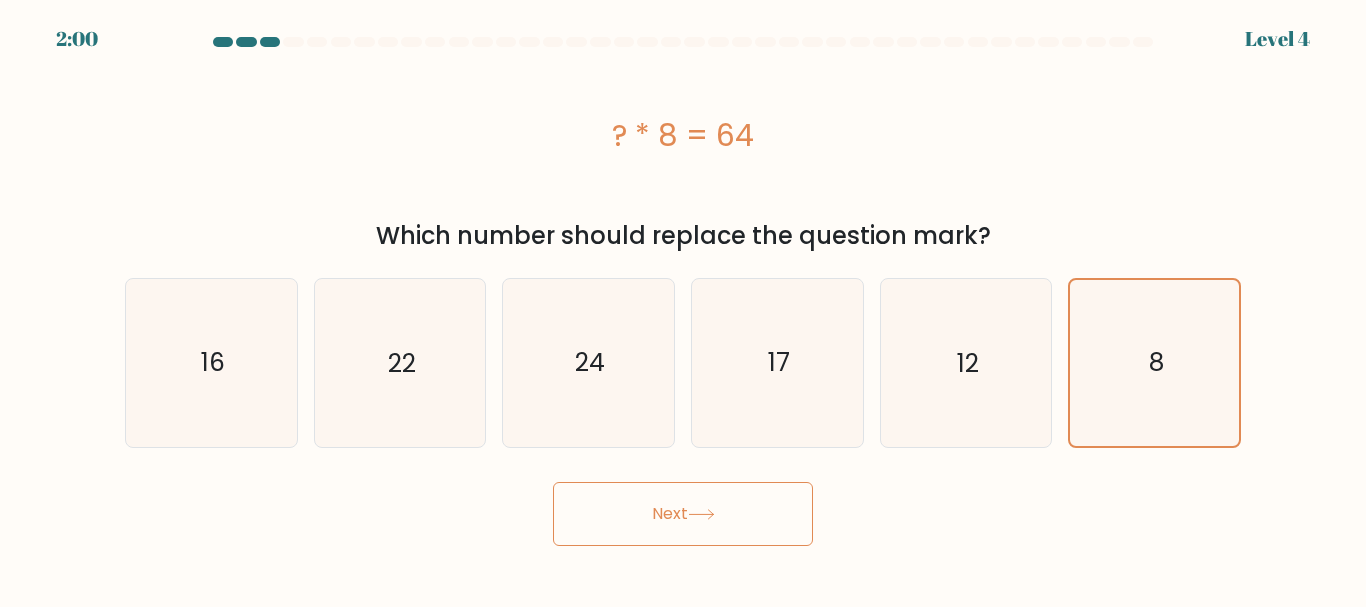 click on "Next" at bounding box center [683, 514] 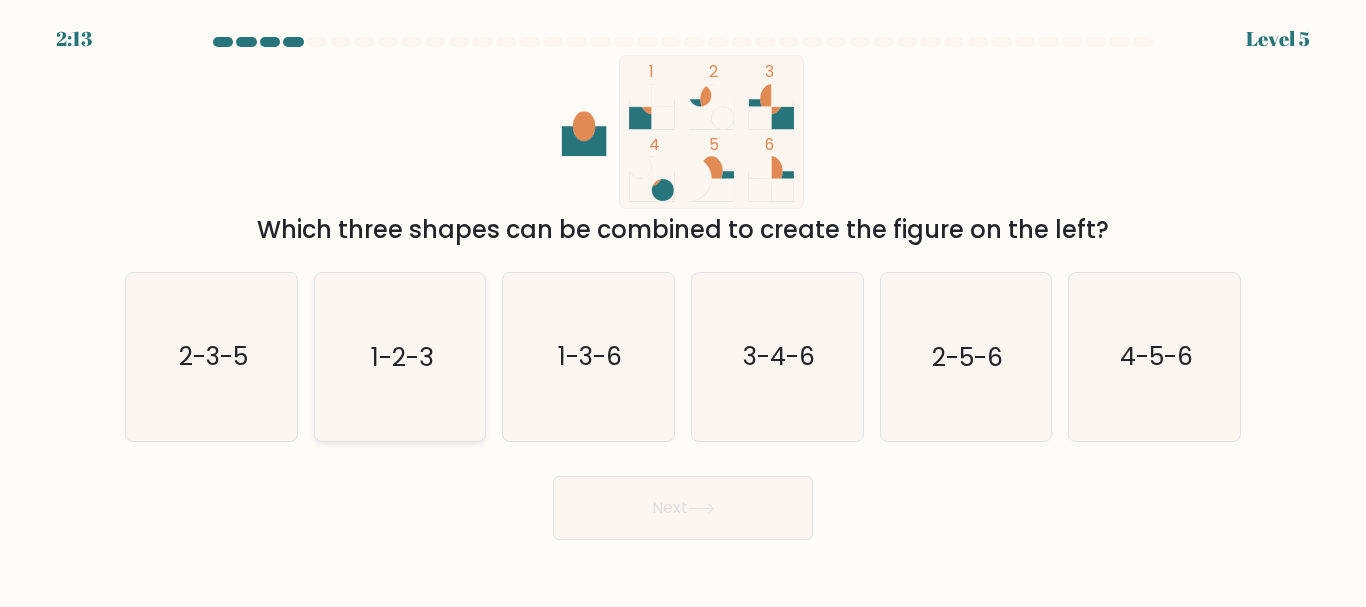 click on "1-2-3" at bounding box center [399, 356] 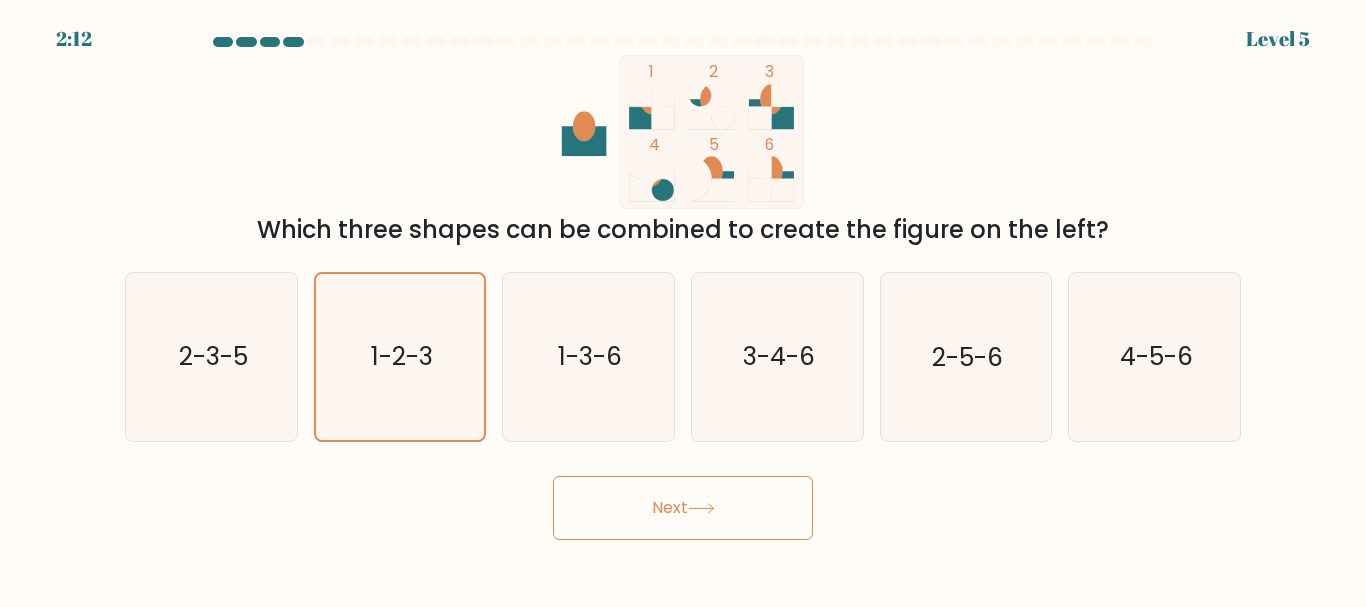 click on "Next" at bounding box center [683, 508] 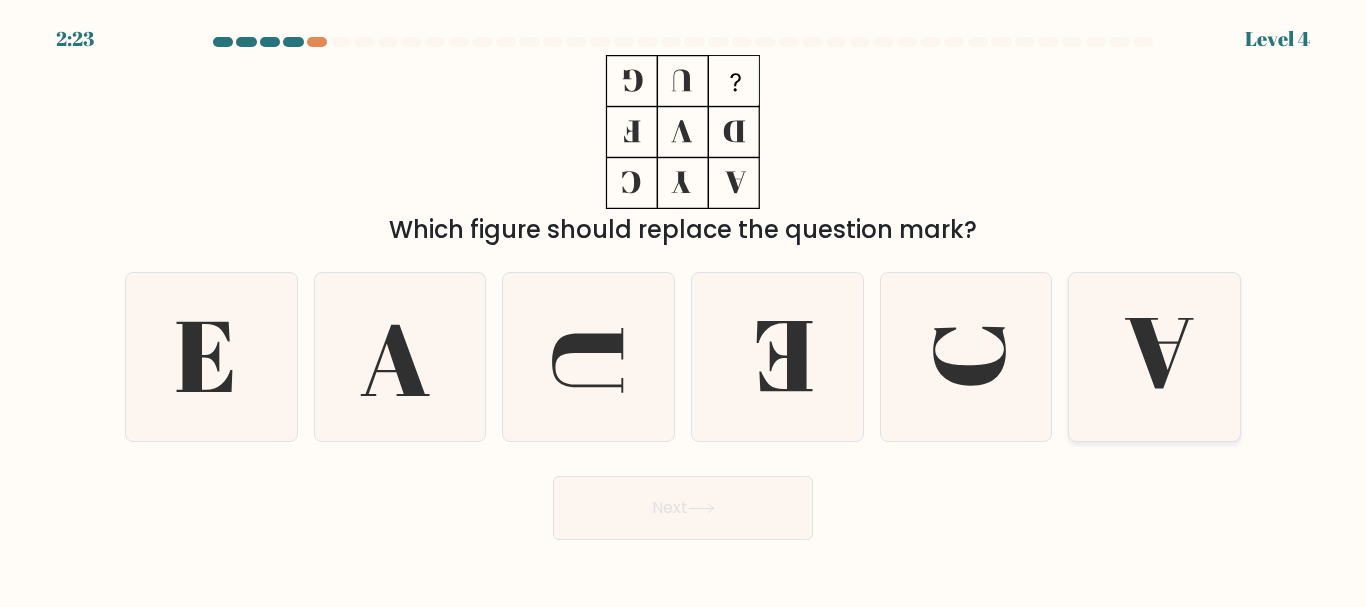 click at bounding box center [1154, 356] 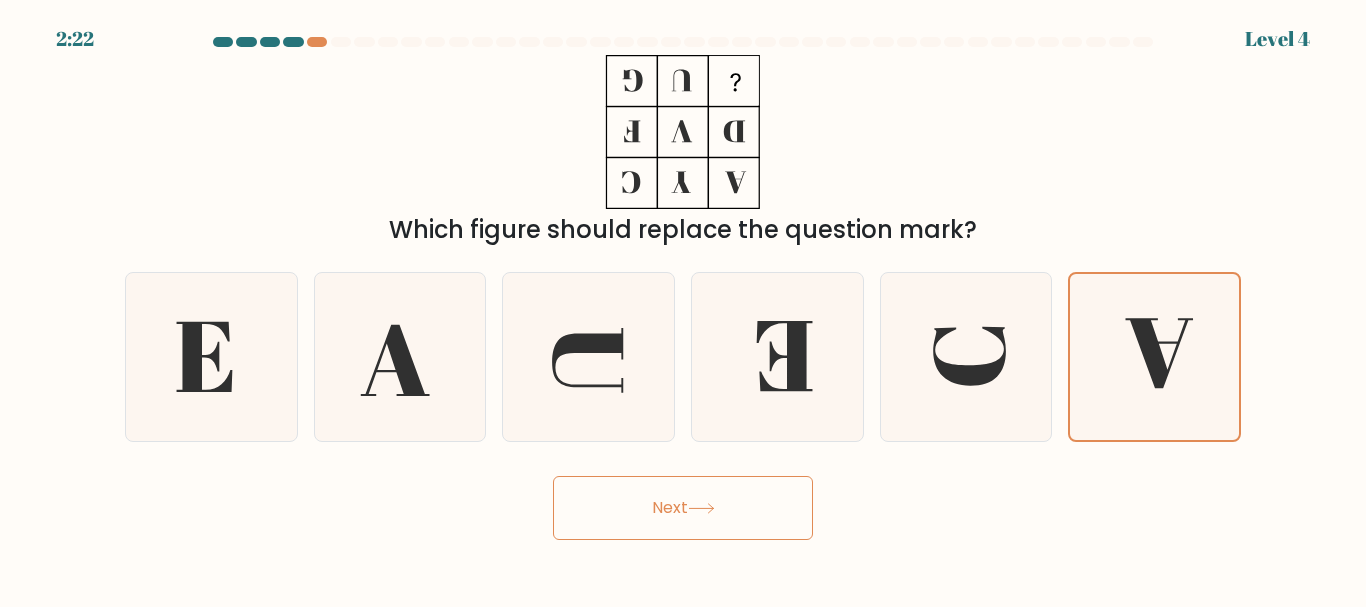 click on "Next" at bounding box center (683, 508) 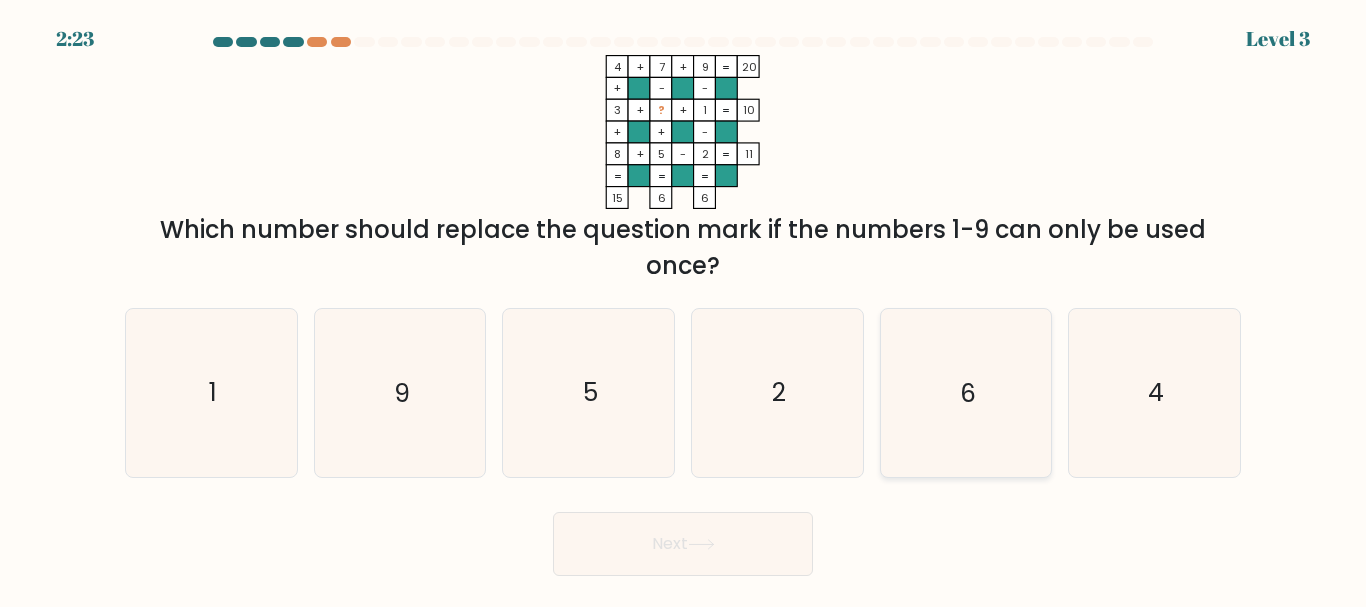 click on "6" at bounding box center [965, 392] 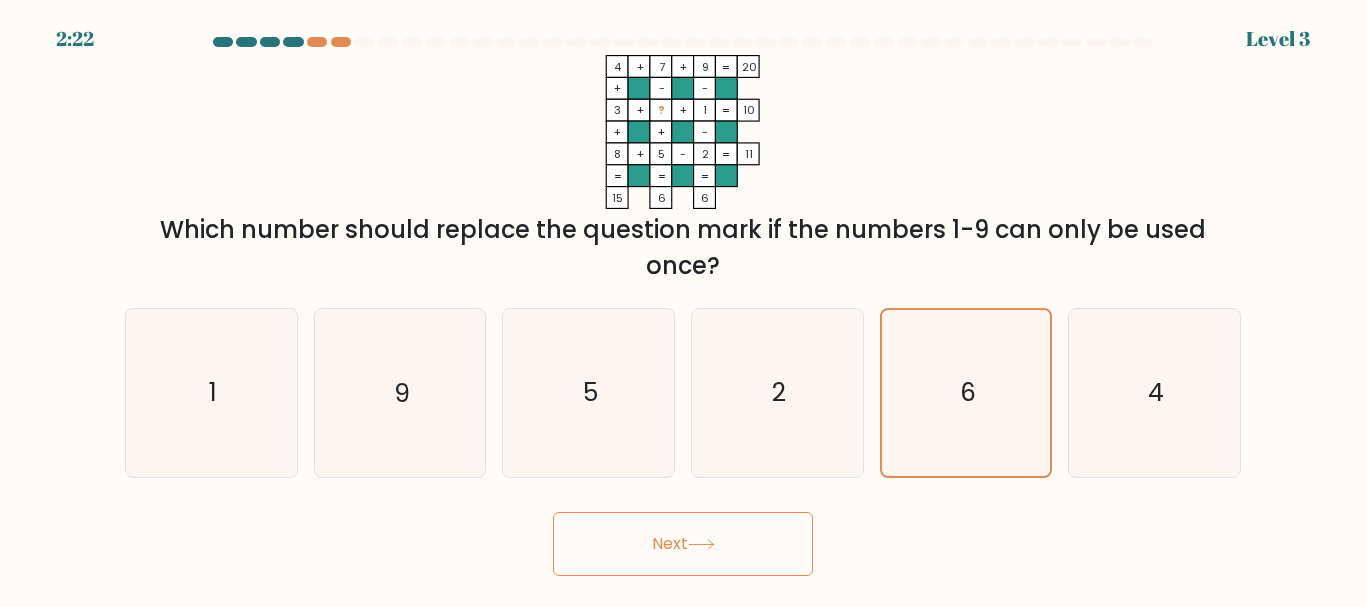 drag, startPoint x: 784, startPoint y: 549, endPoint x: 783, endPoint y: 518, distance: 31.016125 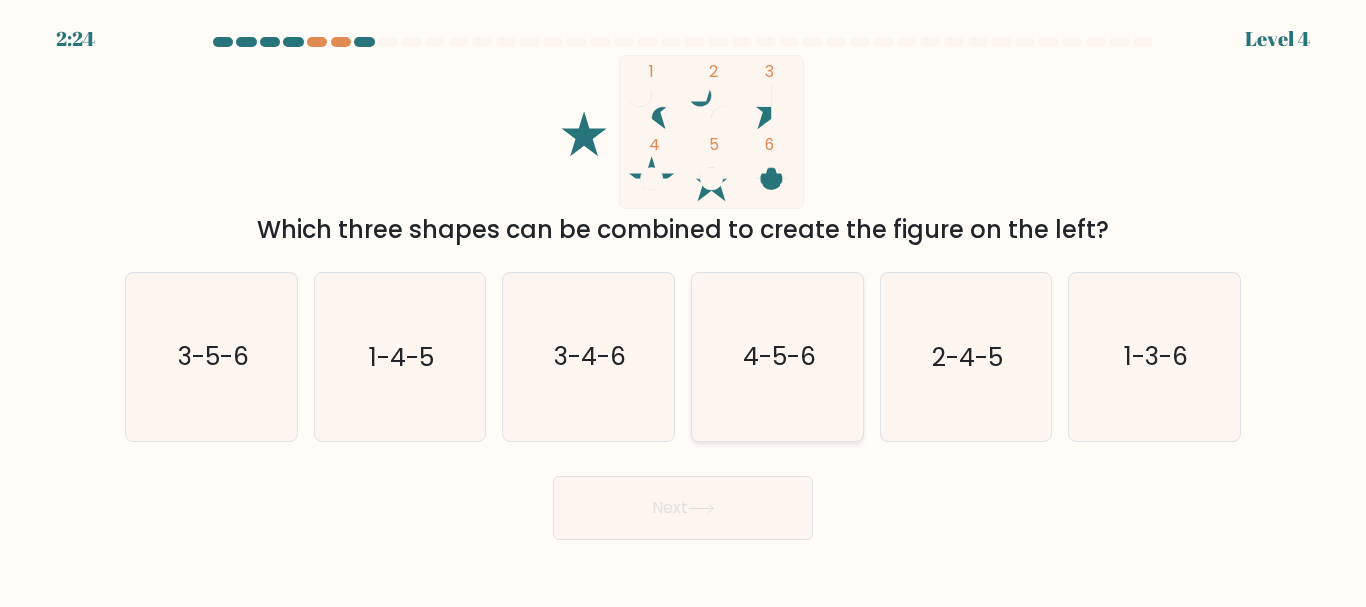 click on "4-5-6" at bounding box center (778, 357) 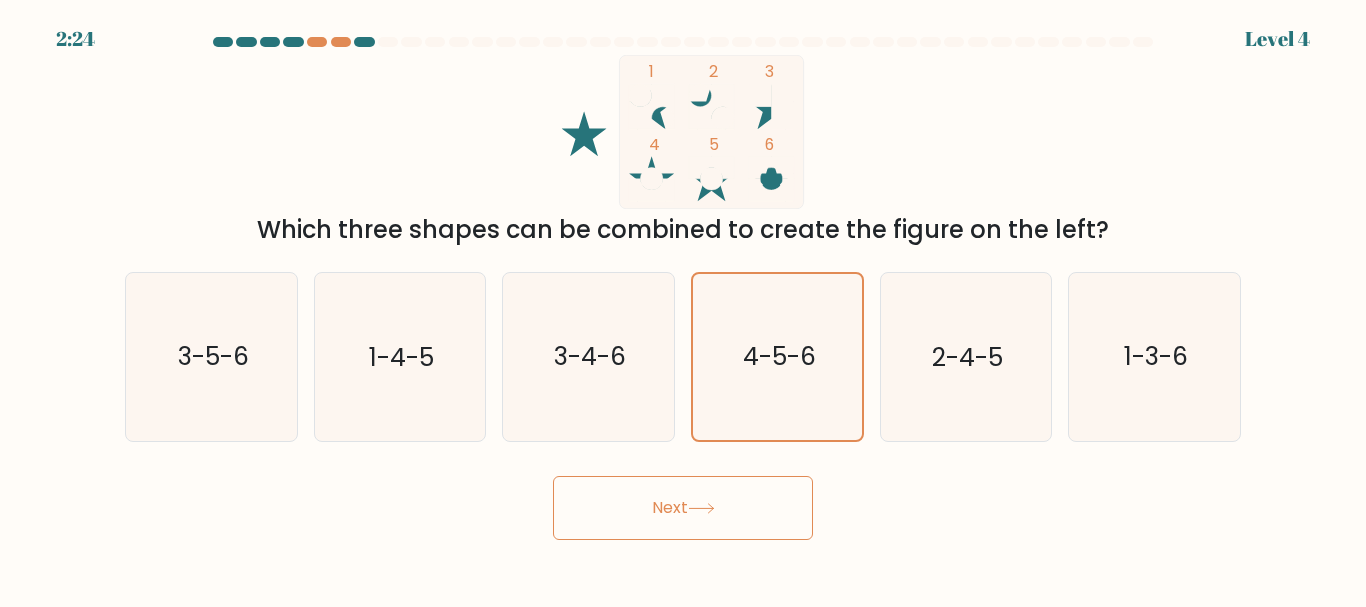 click on "Next" at bounding box center [683, 508] 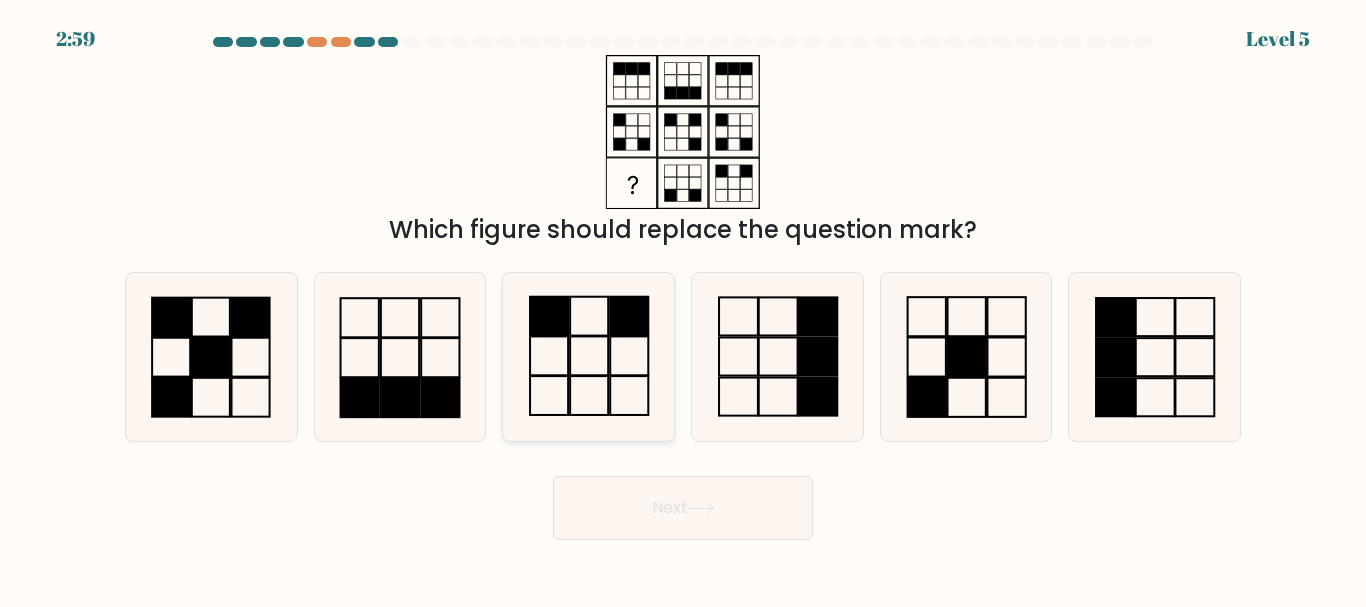click at bounding box center [588, 356] 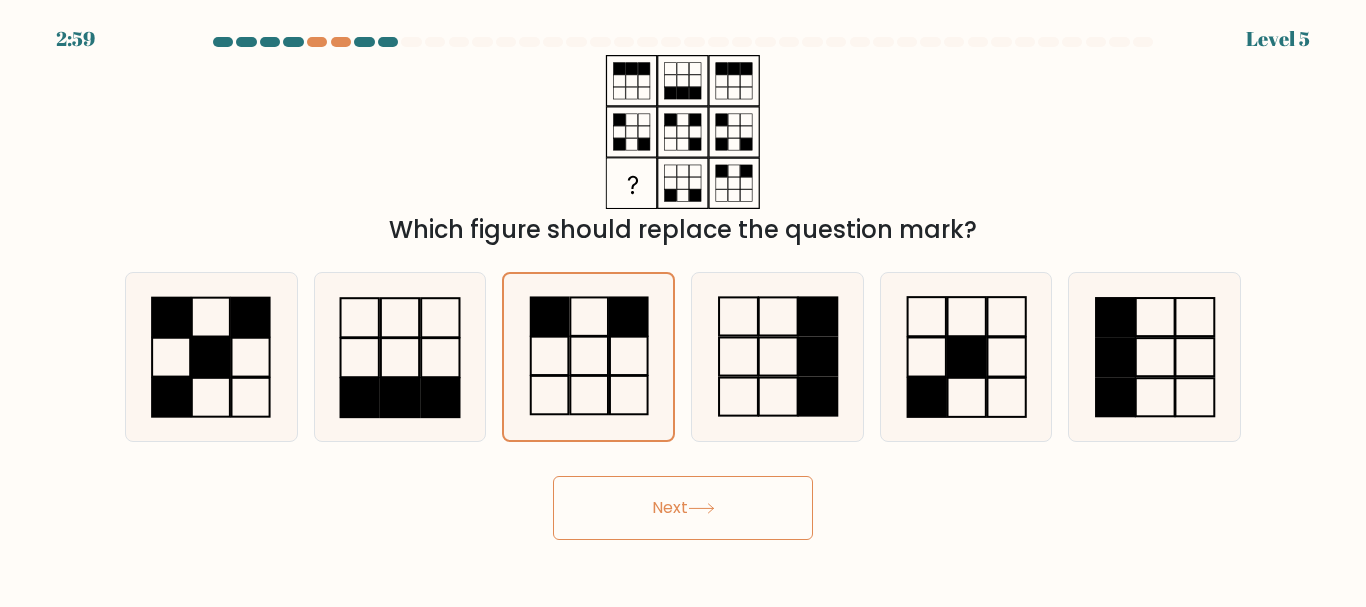 click on "Next" at bounding box center [683, 508] 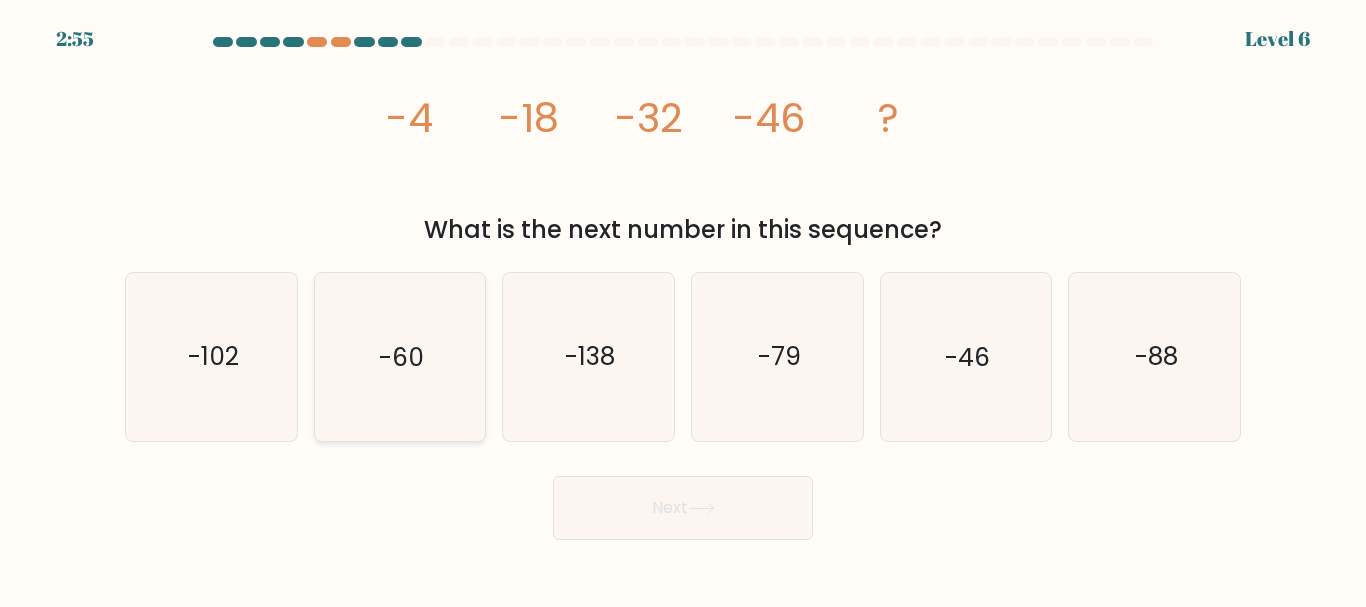 click on "-60" at bounding box center [399, 356] 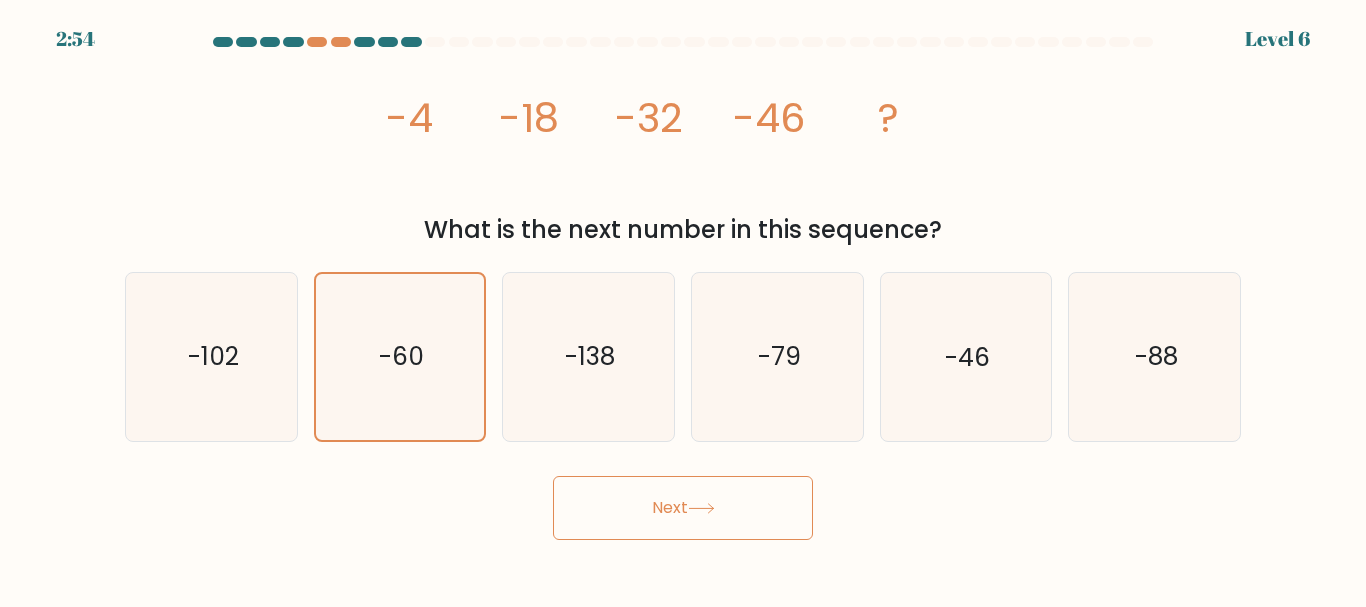 click on "Next" at bounding box center [683, 508] 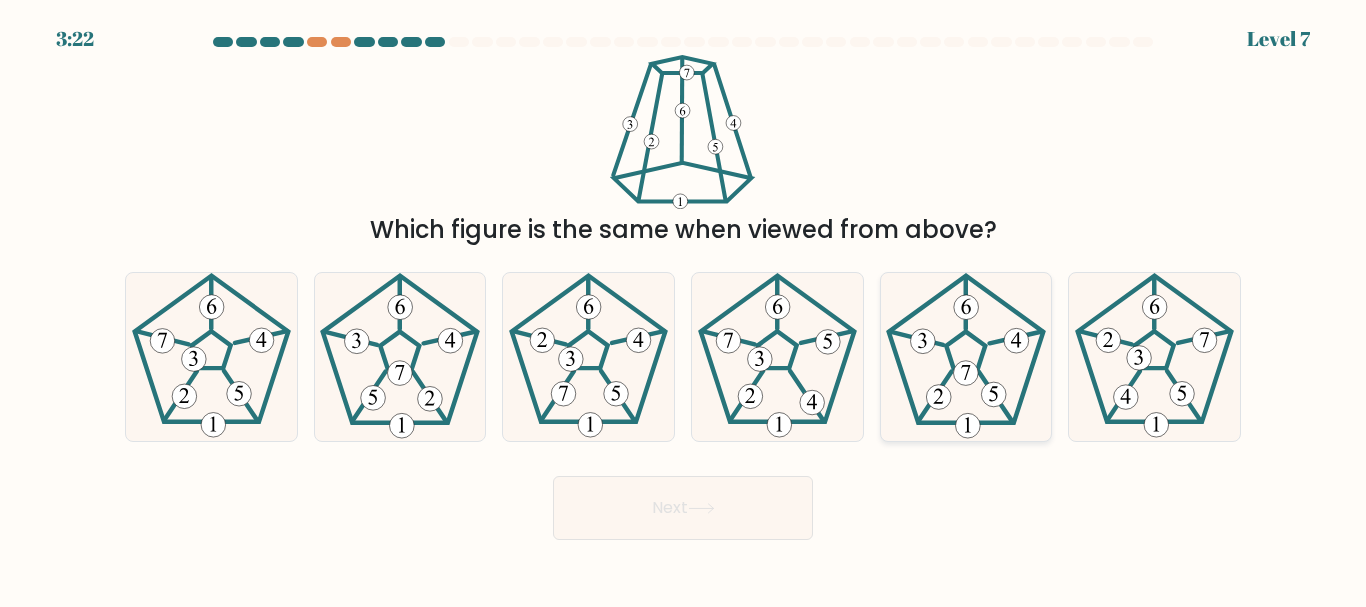 click at bounding box center [965, 356] 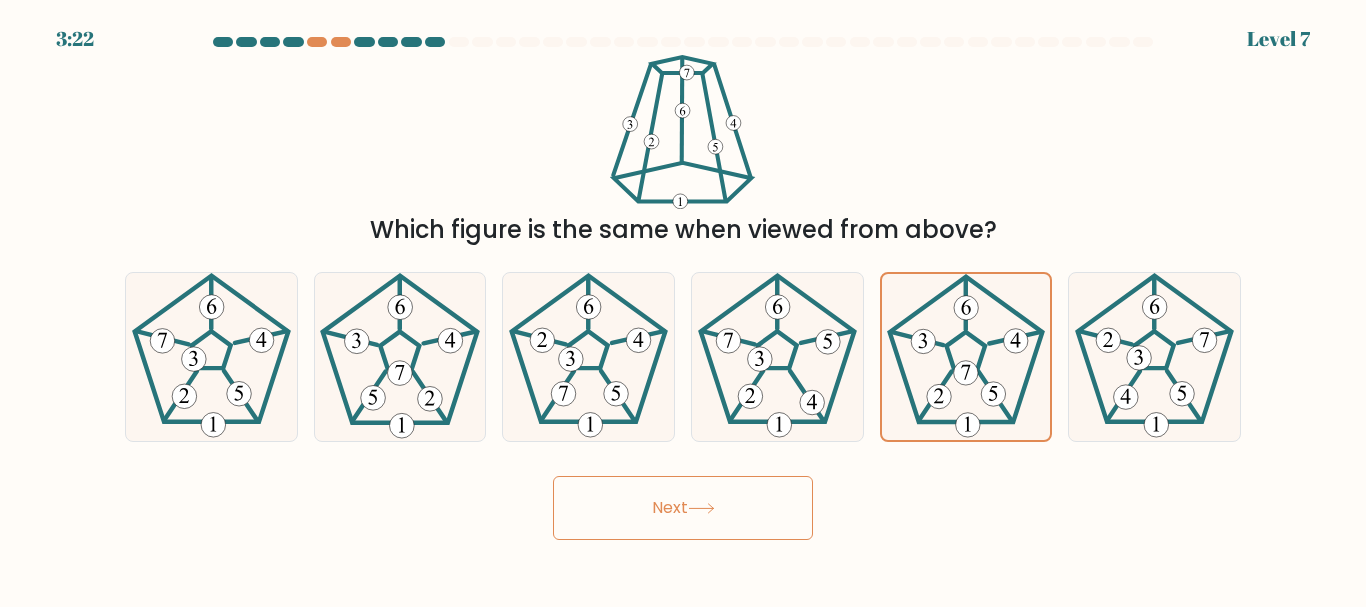 click on "Next" at bounding box center (683, 508) 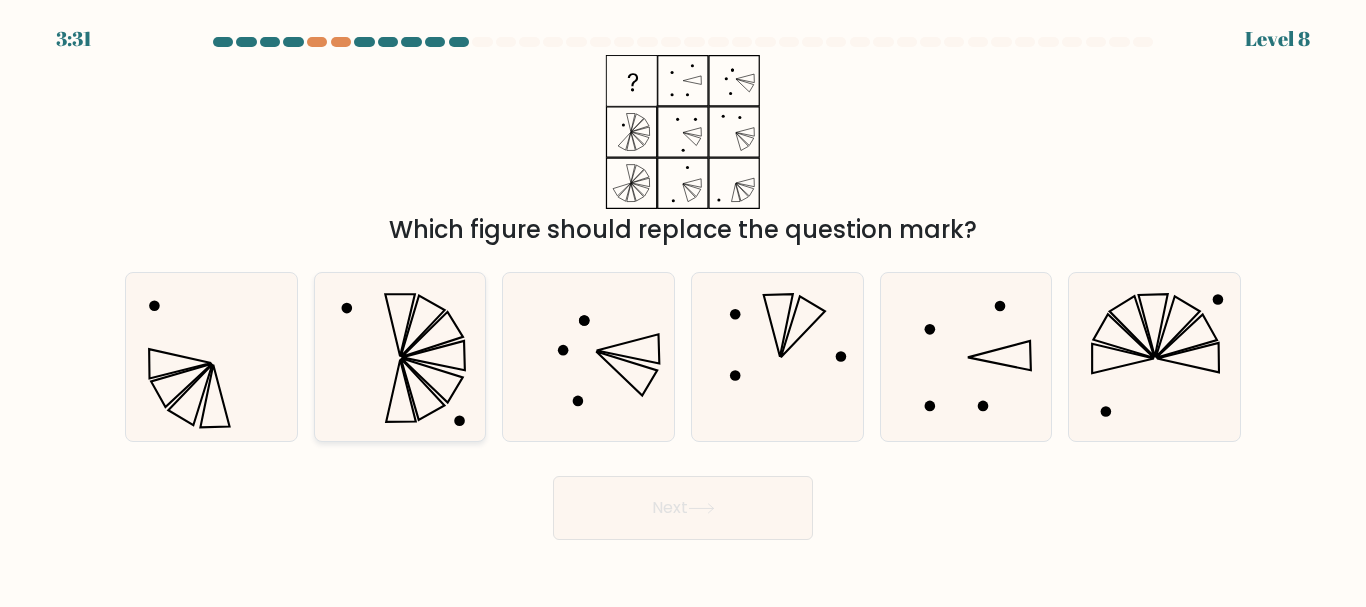 click at bounding box center (399, 356) 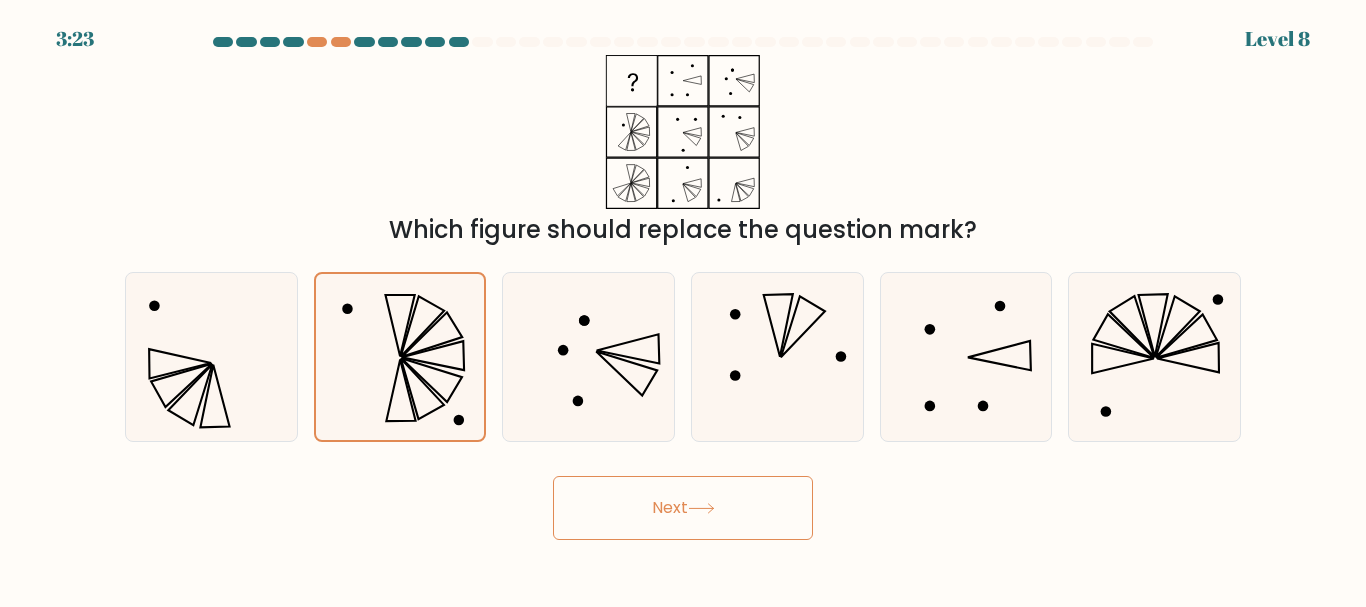 click on "Next" at bounding box center (683, 508) 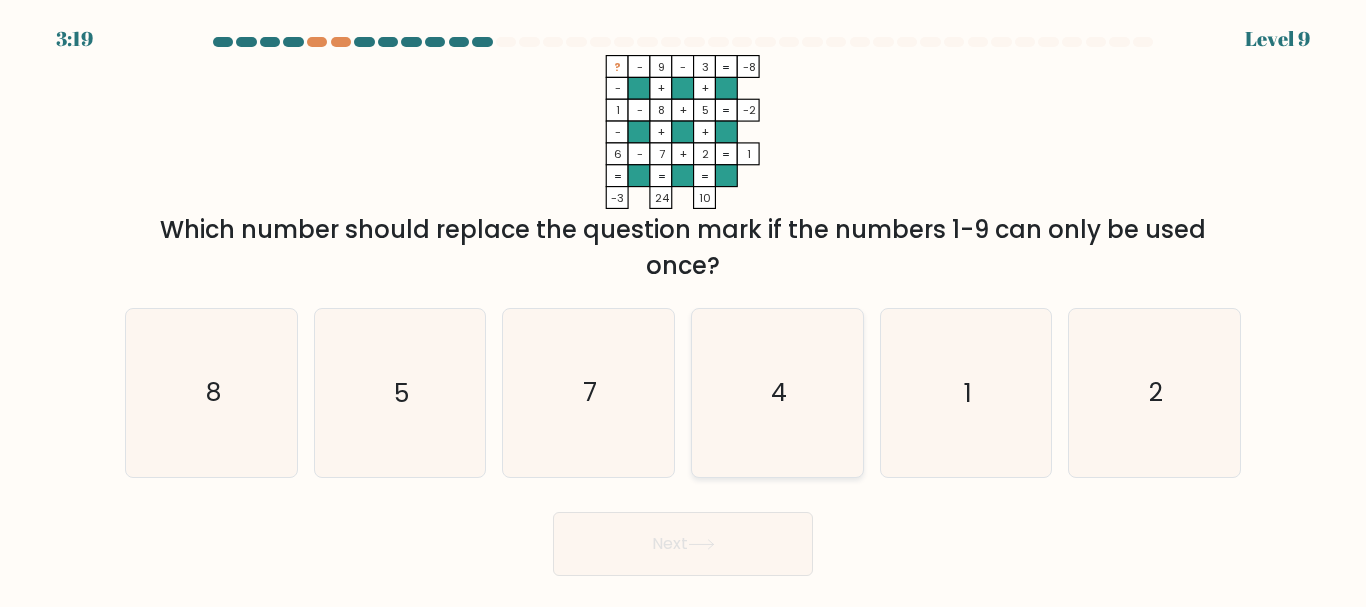 click on "4" at bounding box center [777, 392] 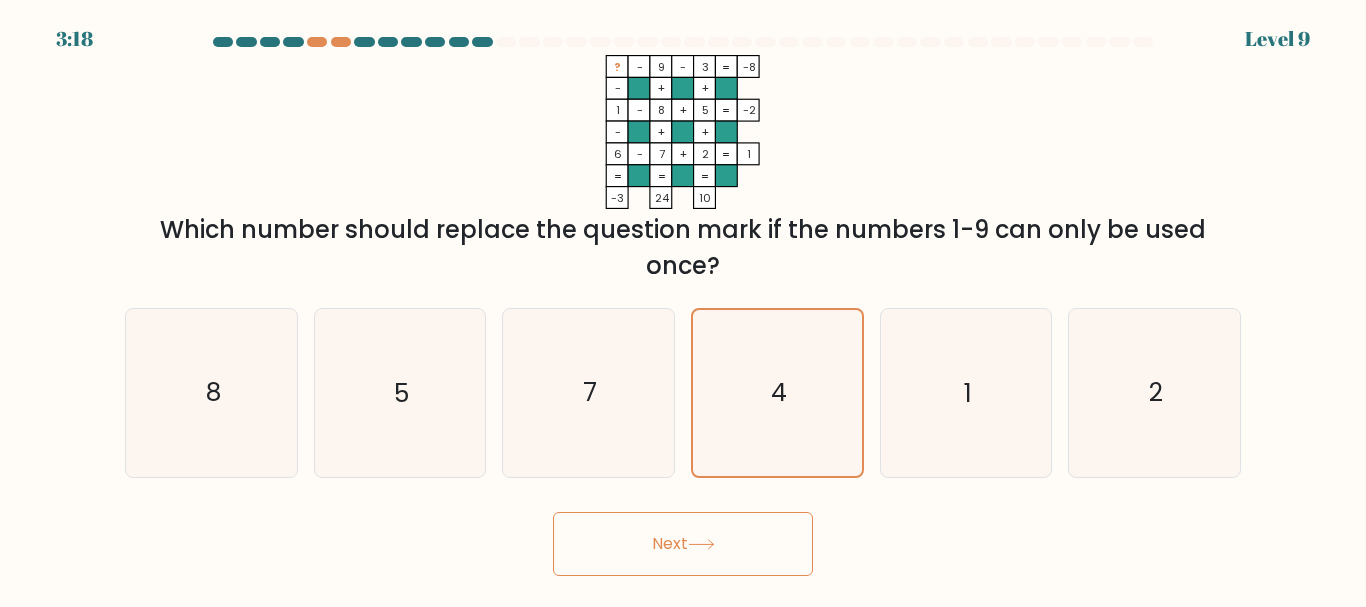 click on "Next" at bounding box center [683, 544] 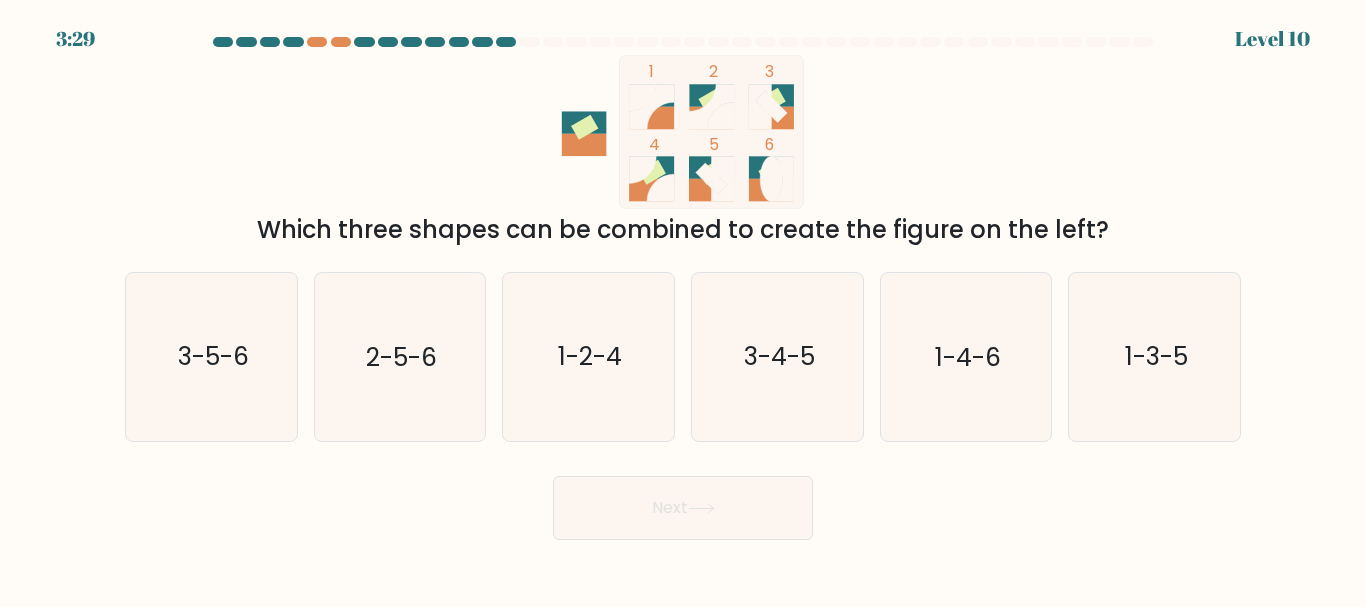 click at bounding box center (712, 132) 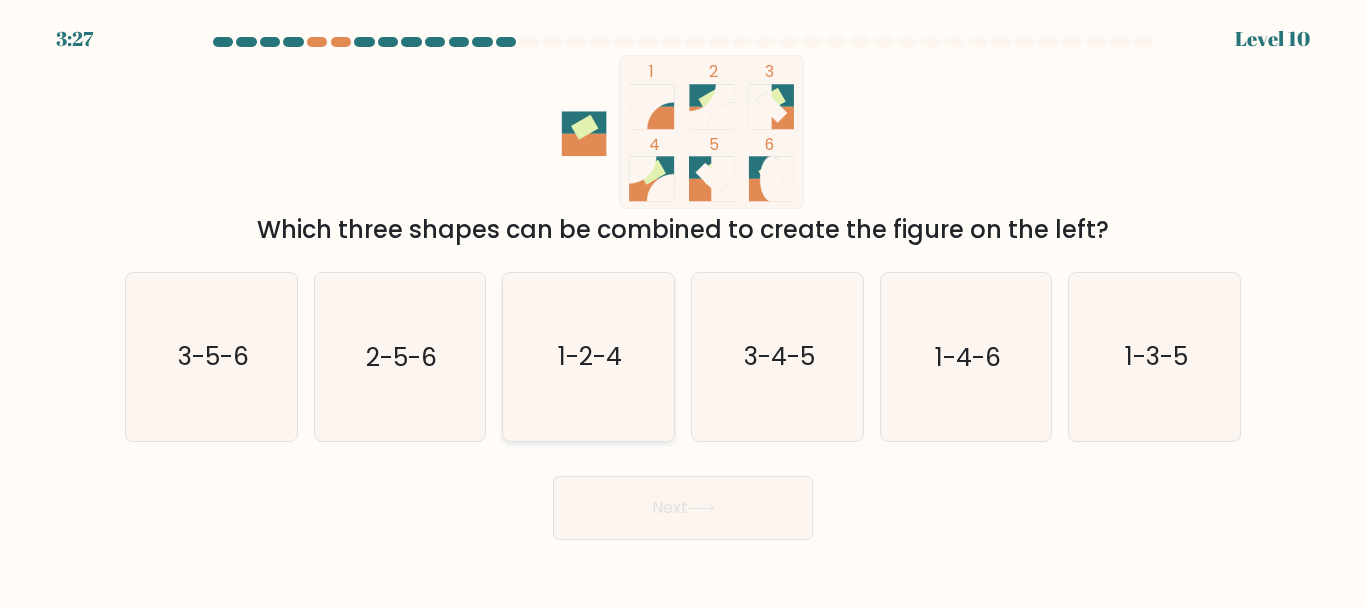 click on "1-2-4" at bounding box center (588, 356) 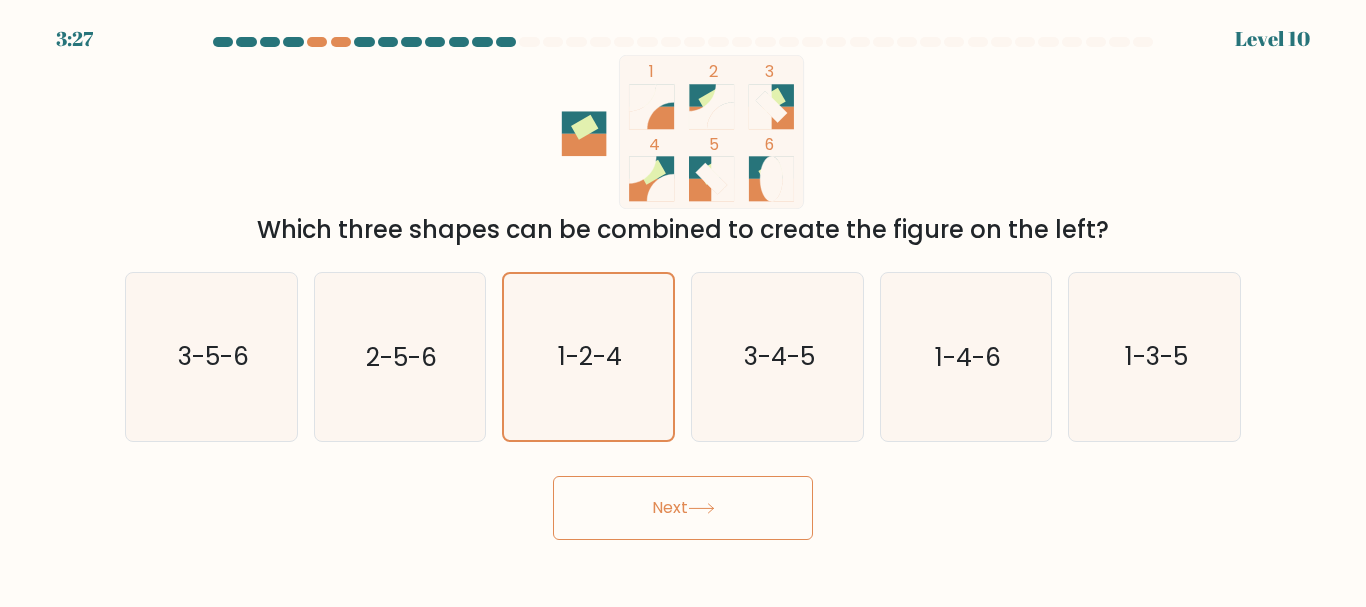 click on "Next" at bounding box center [683, 508] 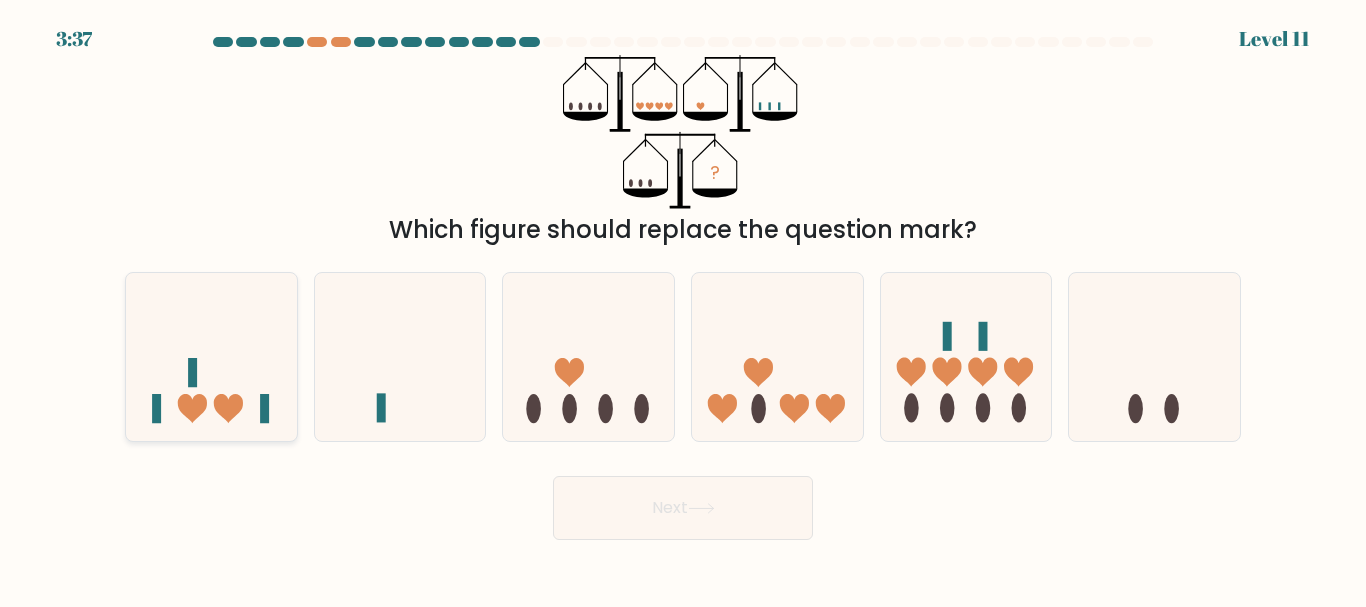 click at bounding box center [192, 408] 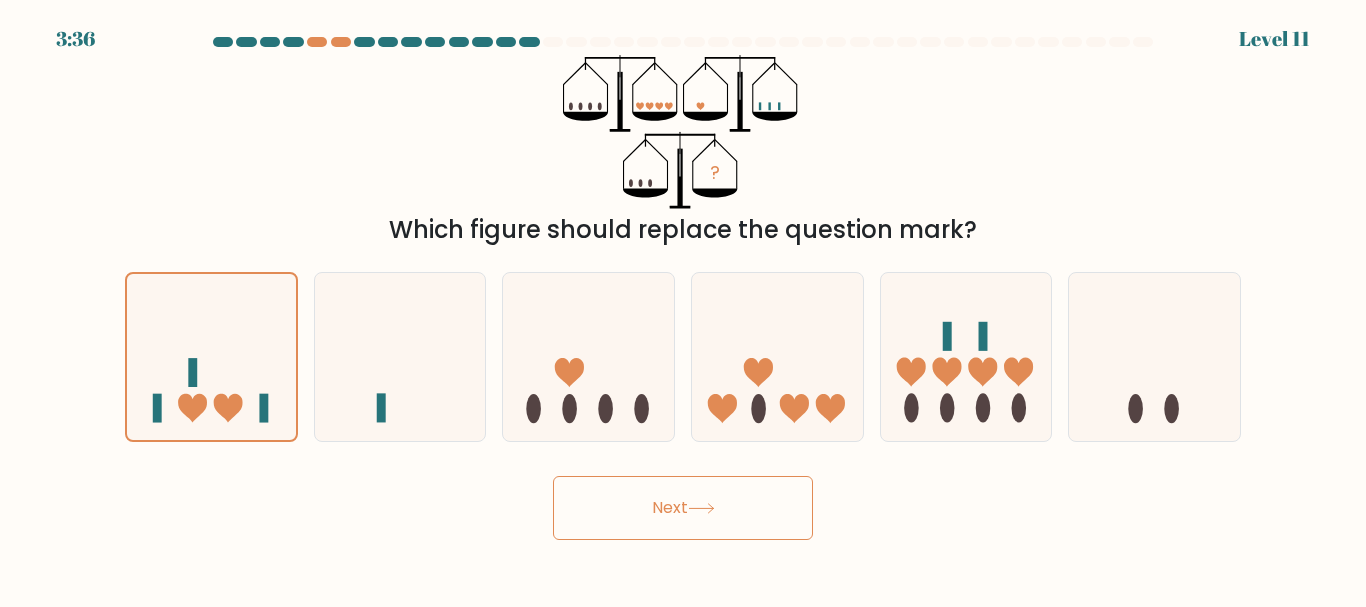 click on "Next" at bounding box center [683, 508] 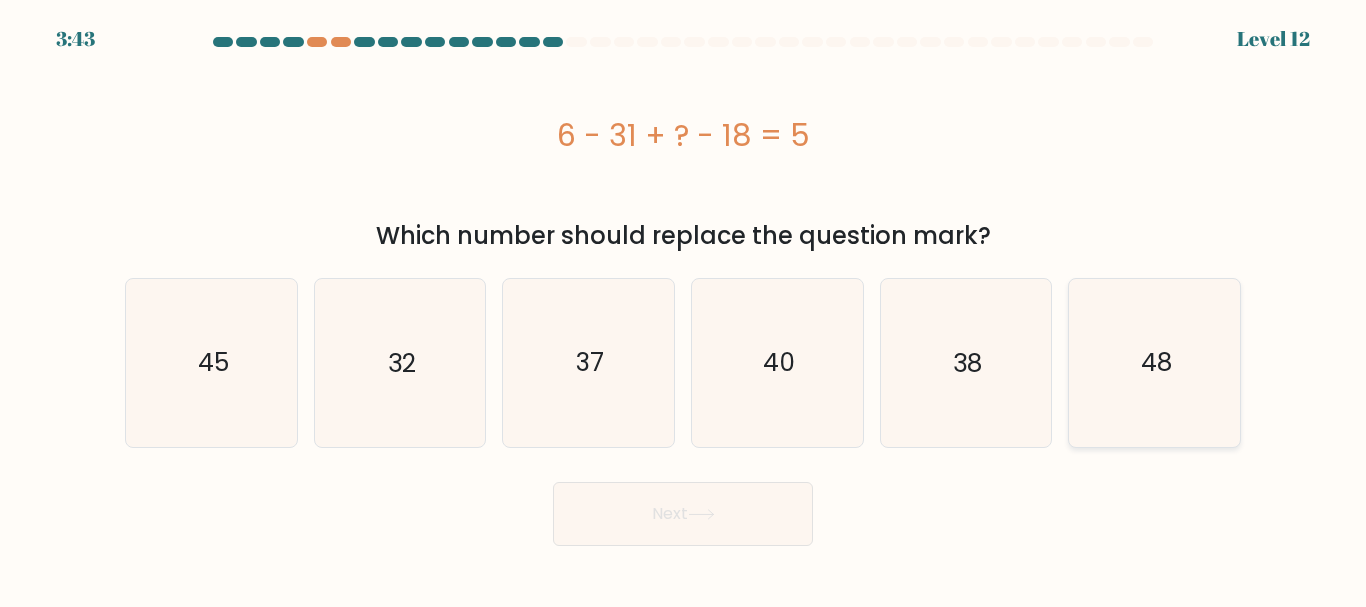click on "48" at bounding box center [1154, 362] 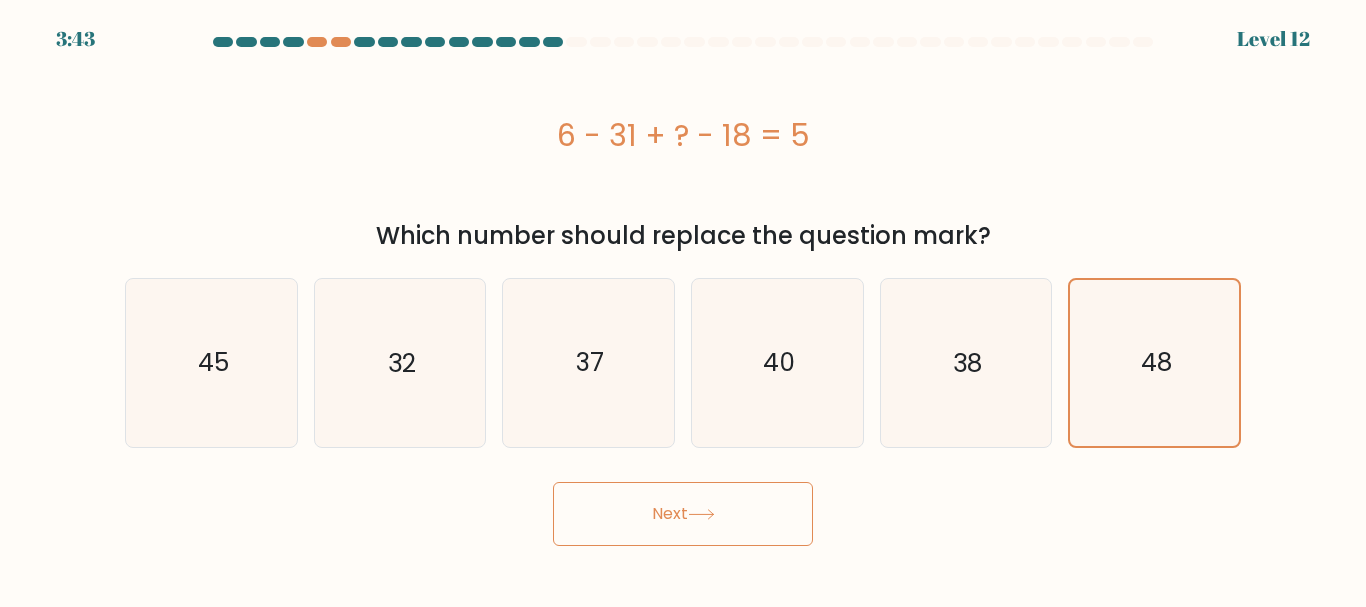 click on "Next" at bounding box center [683, 514] 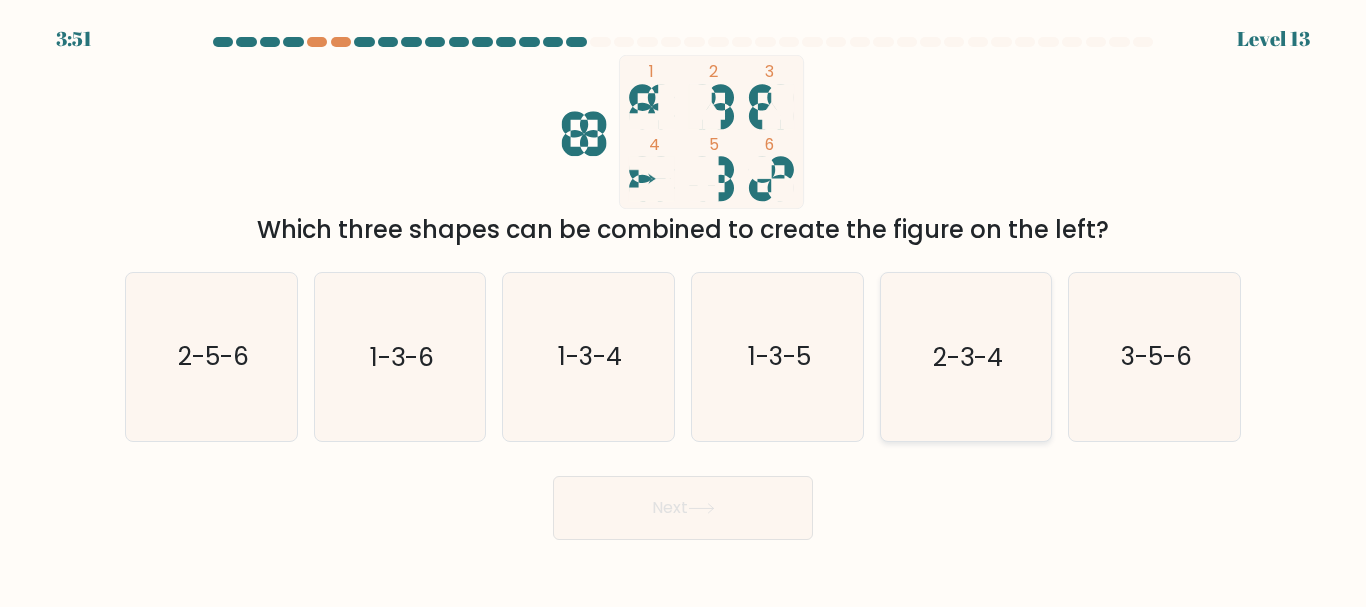 click on "2-3-4" at bounding box center (965, 356) 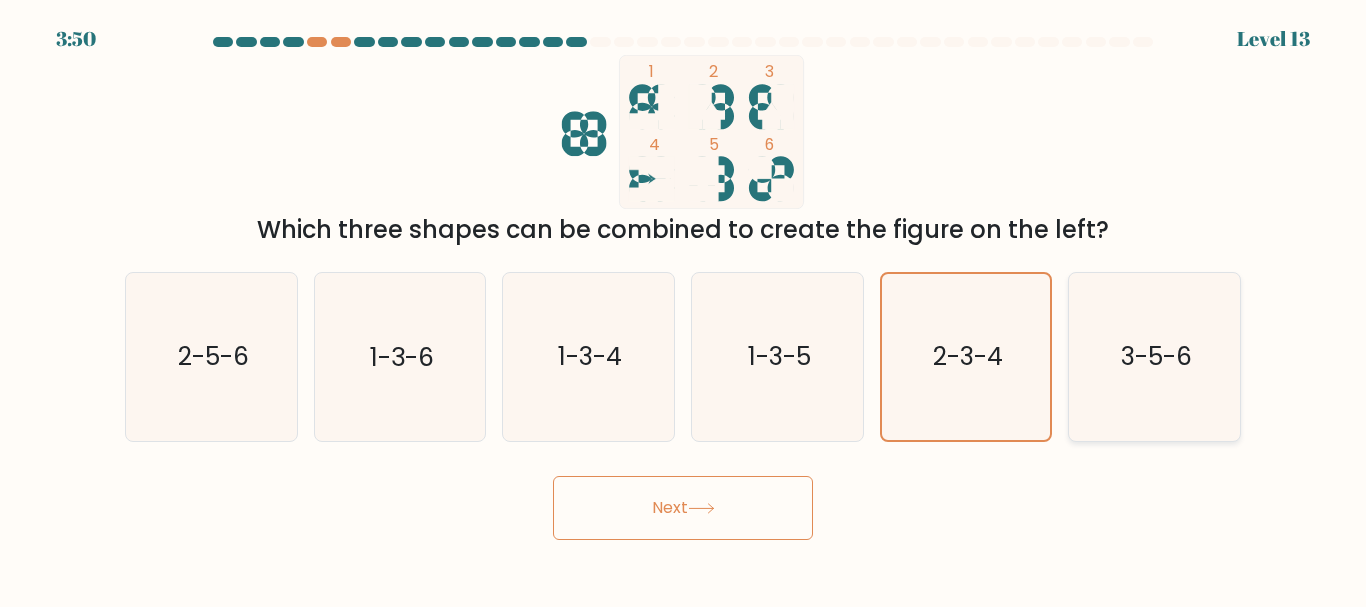 click on "3-5-6" at bounding box center (1156, 357) 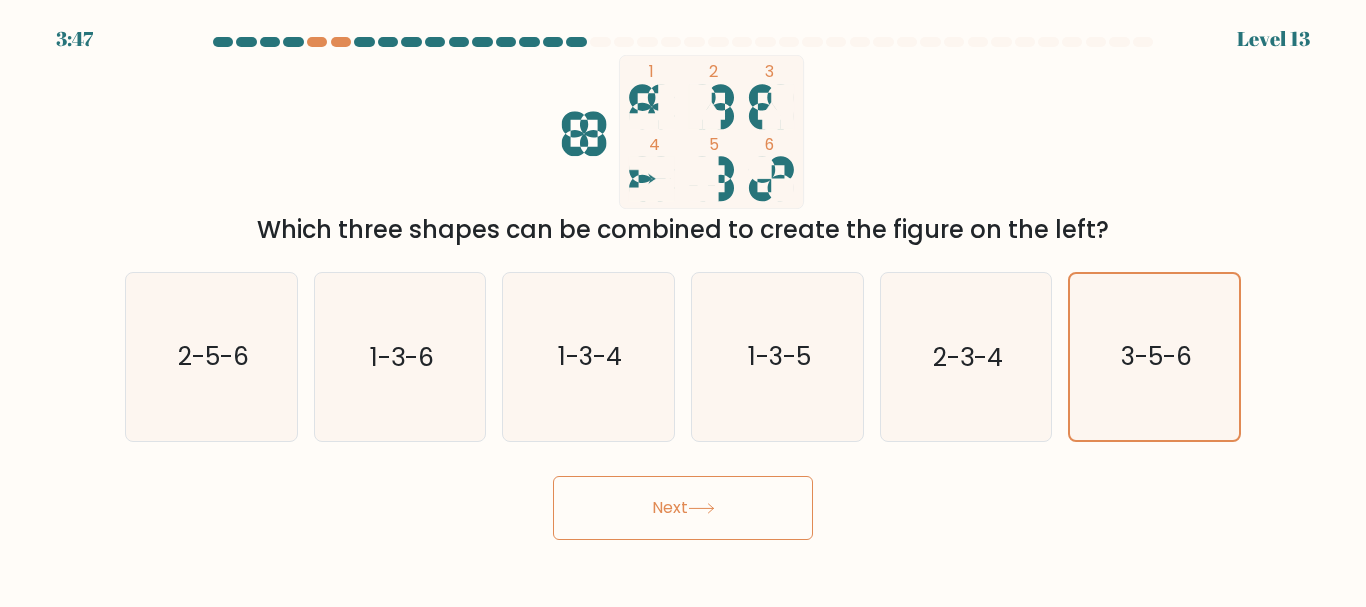 click on "Next" at bounding box center [683, 508] 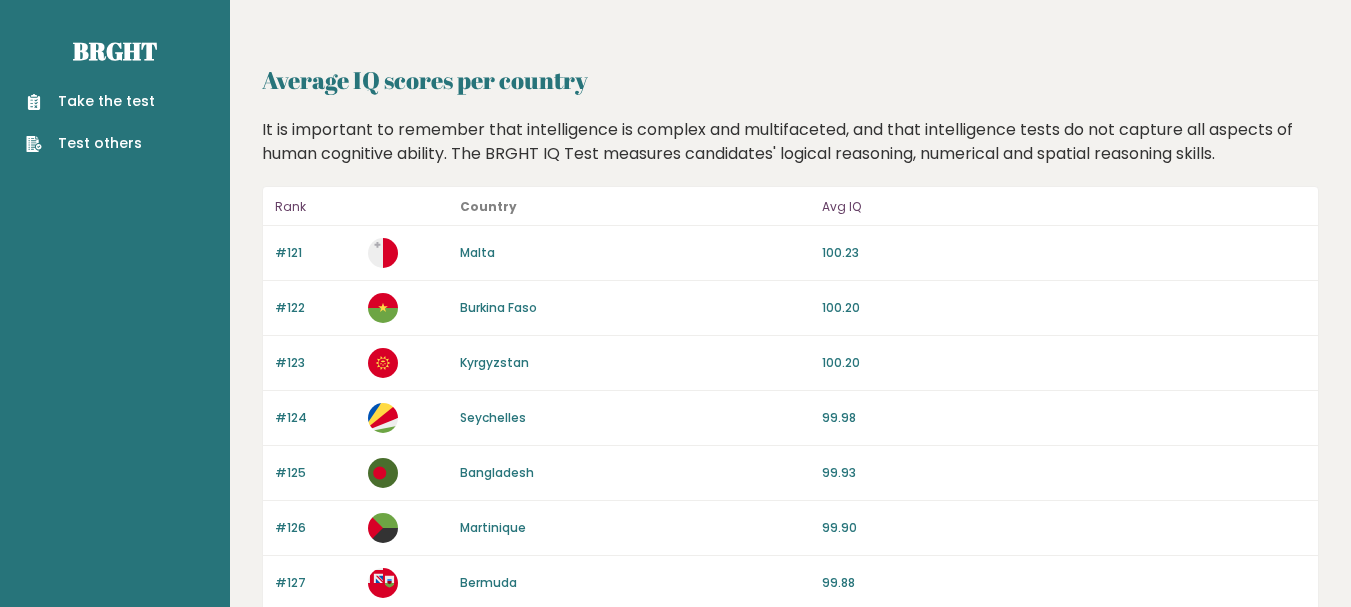 scroll, scrollTop: 0, scrollLeft: 0, axis: both 